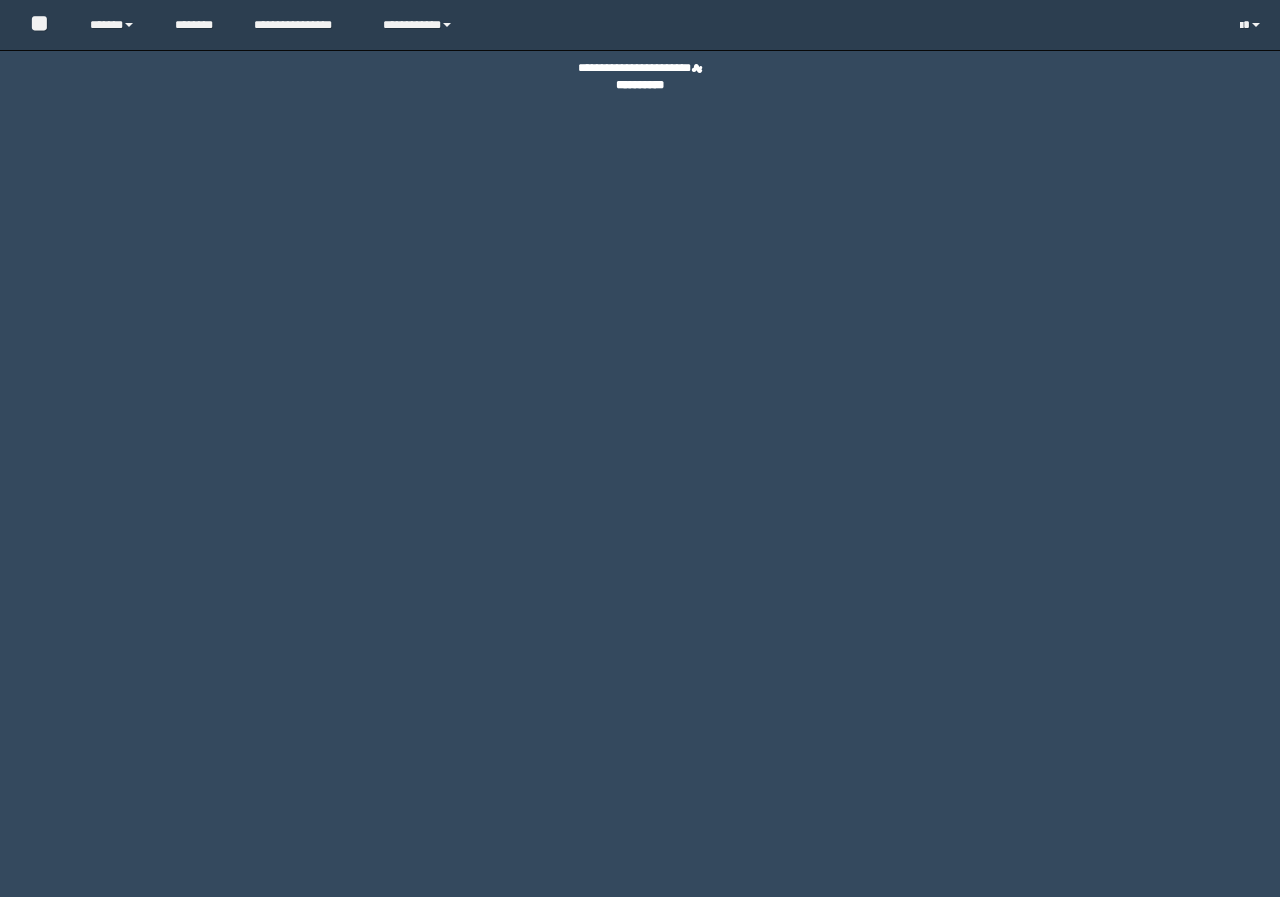 scroll, scrollTop: 0, scrollLeft: 0, axis: both 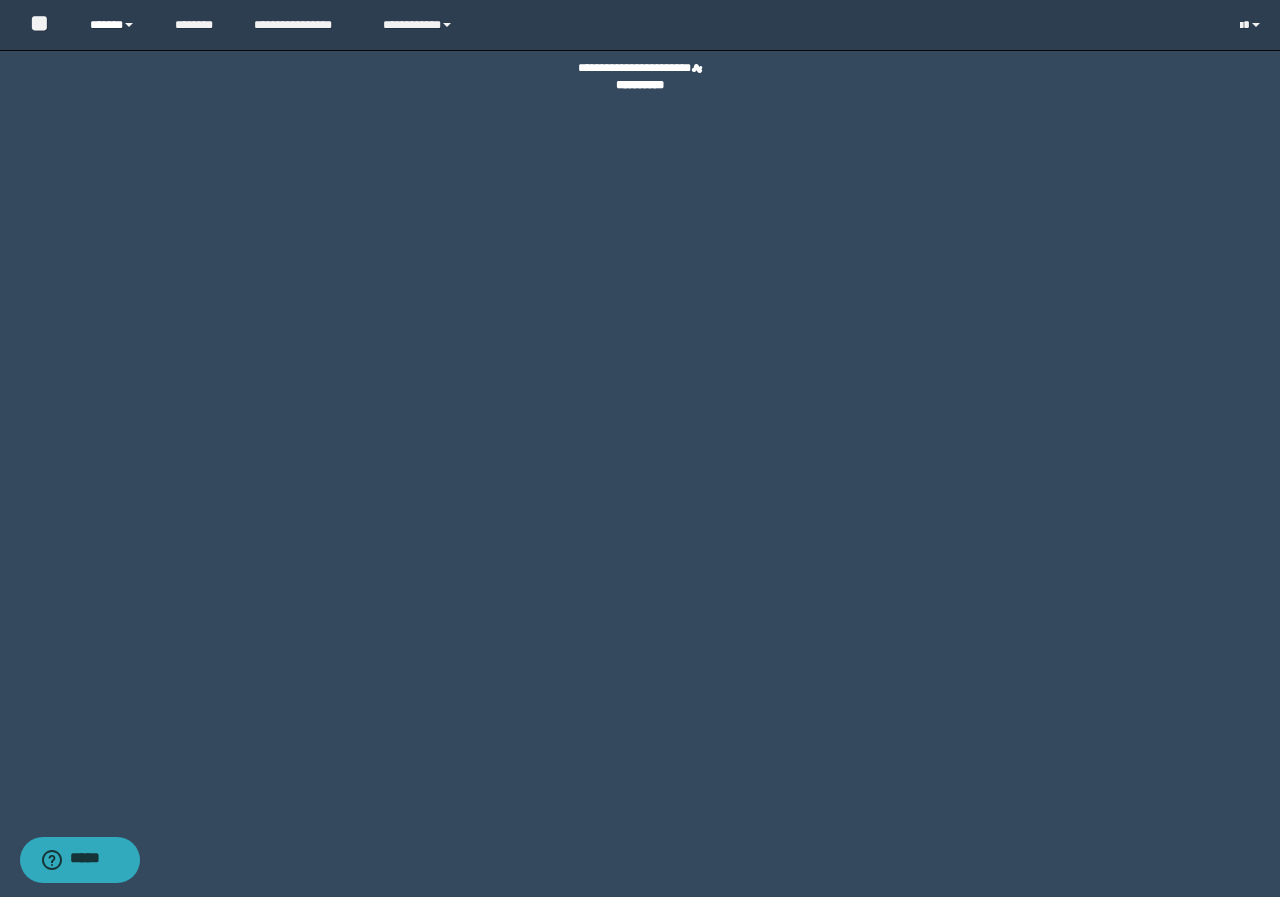 click on "******" at bounding box center [117, 25] 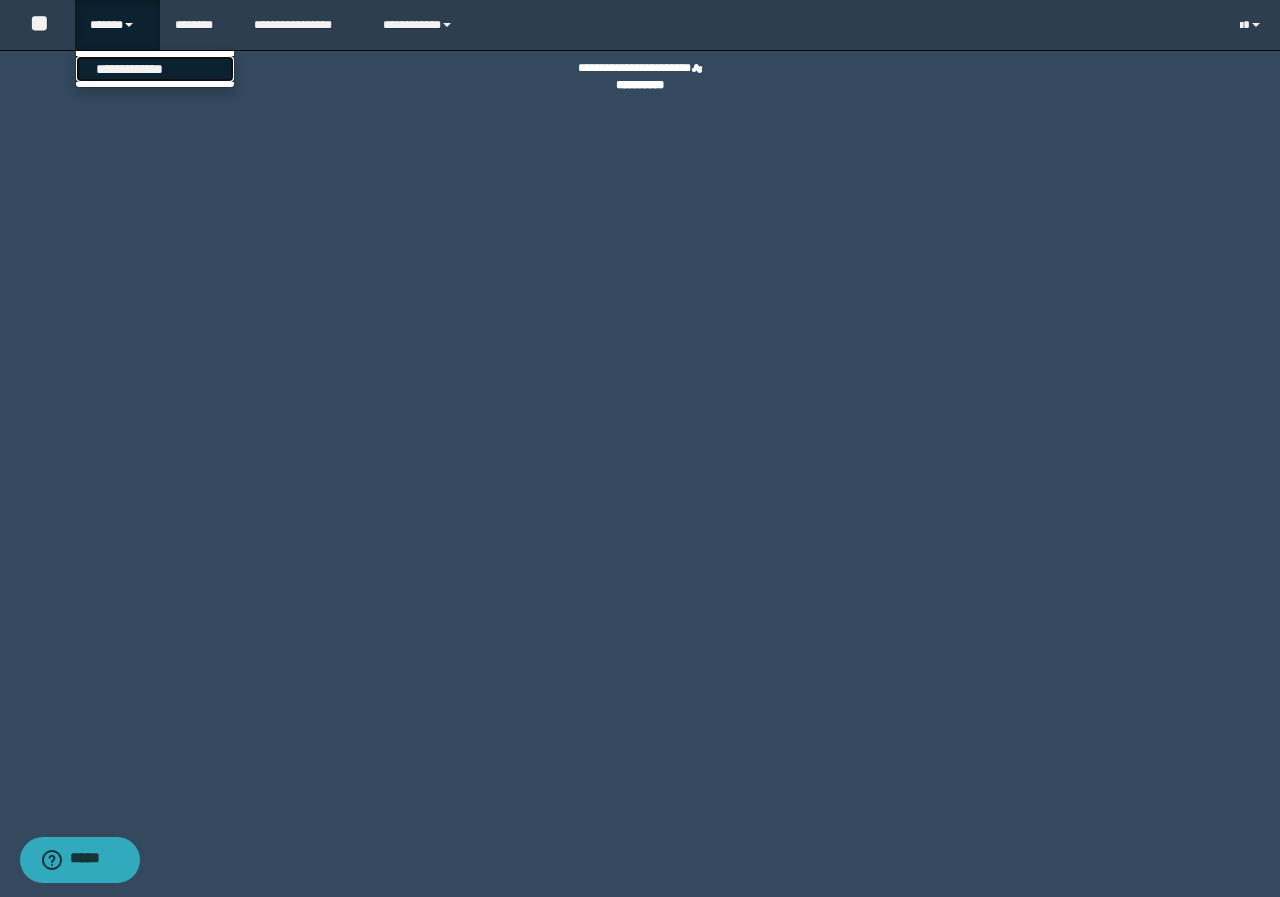 click on "**********" at bounding box center [155, 69] 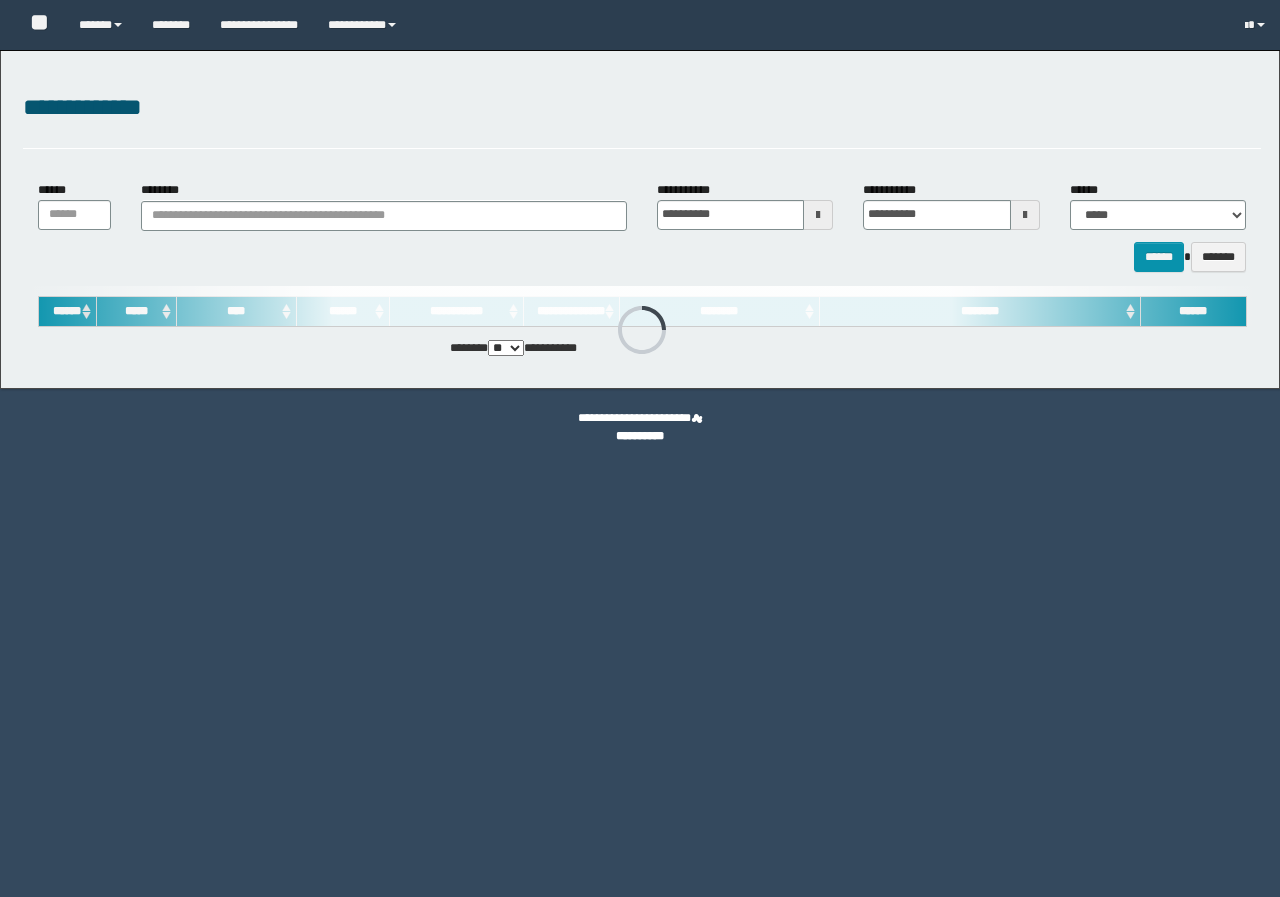 scroll, scrollTop: 0, scrollLeft: 0, axis: both 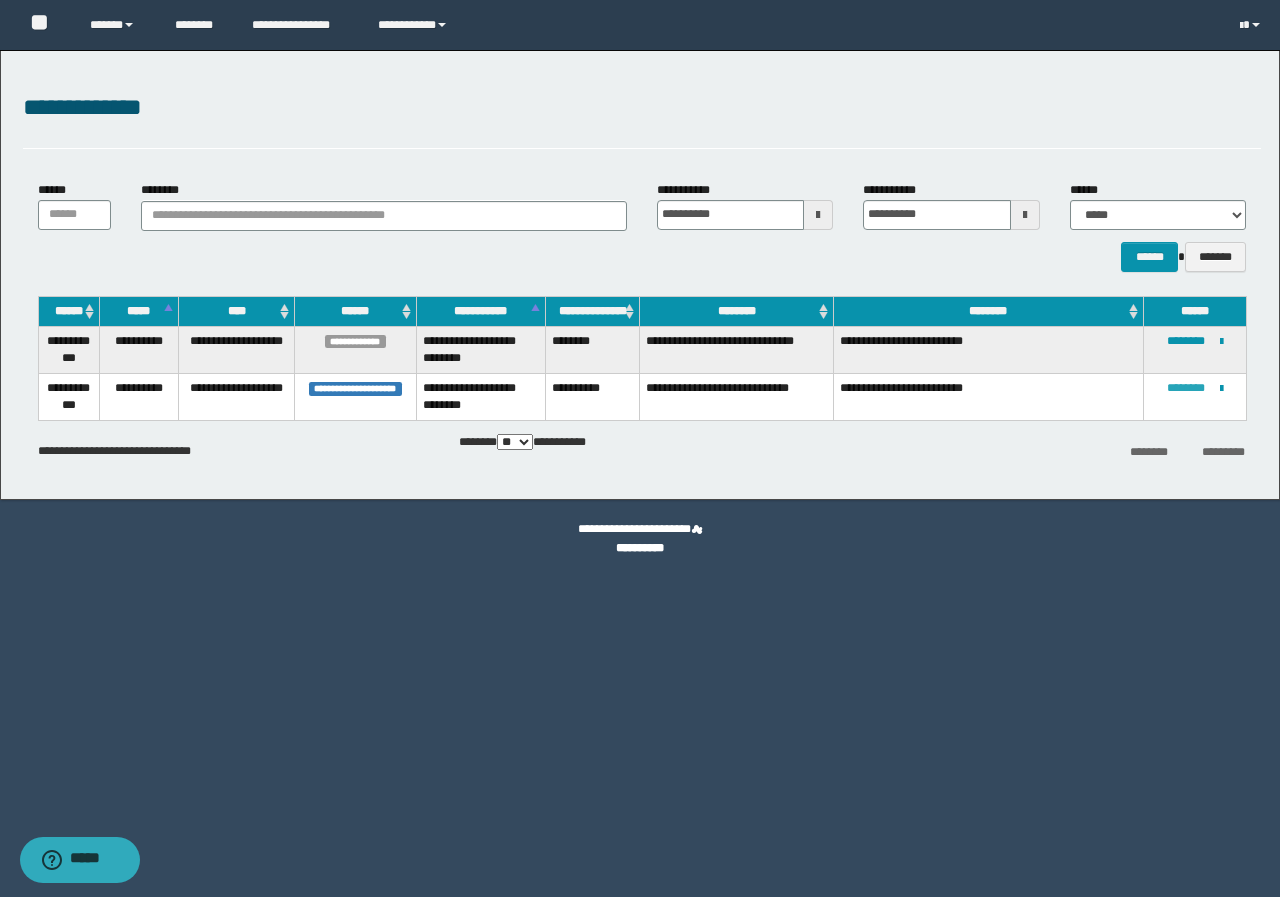 click on "********" at bounding box center [1186, 388] 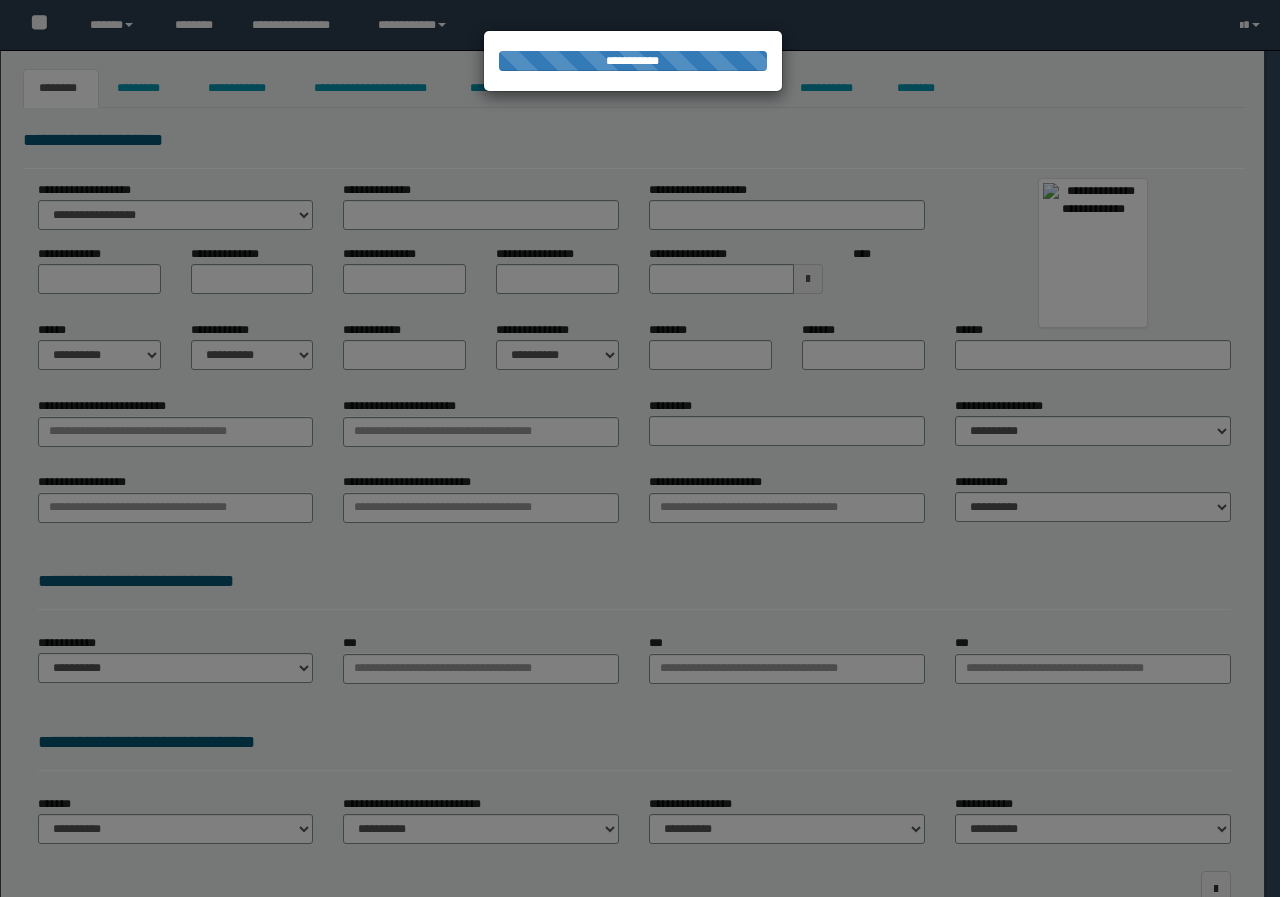 type on "**********" 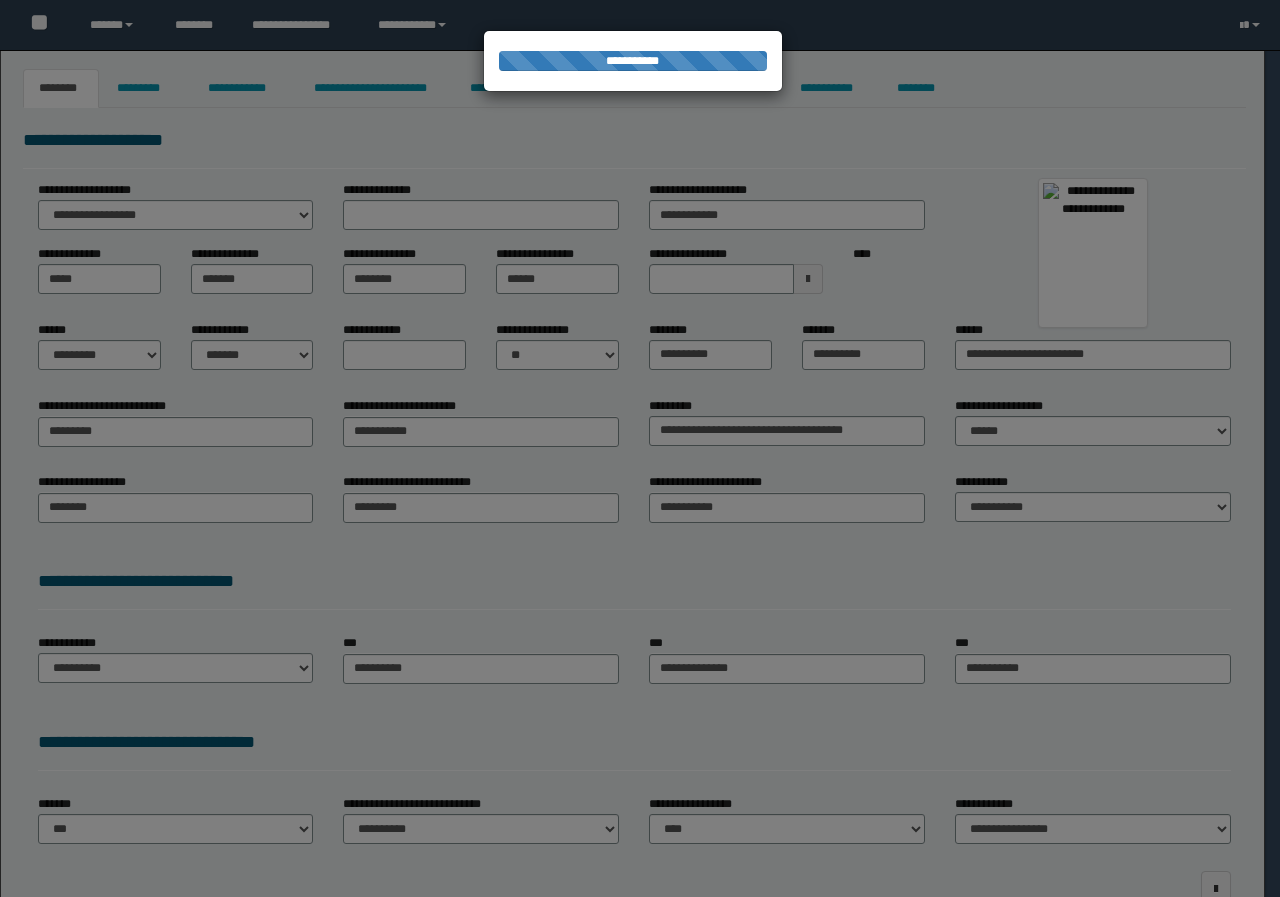 scroll, scrollTop: 0, scrollLeft: 0, axis: both 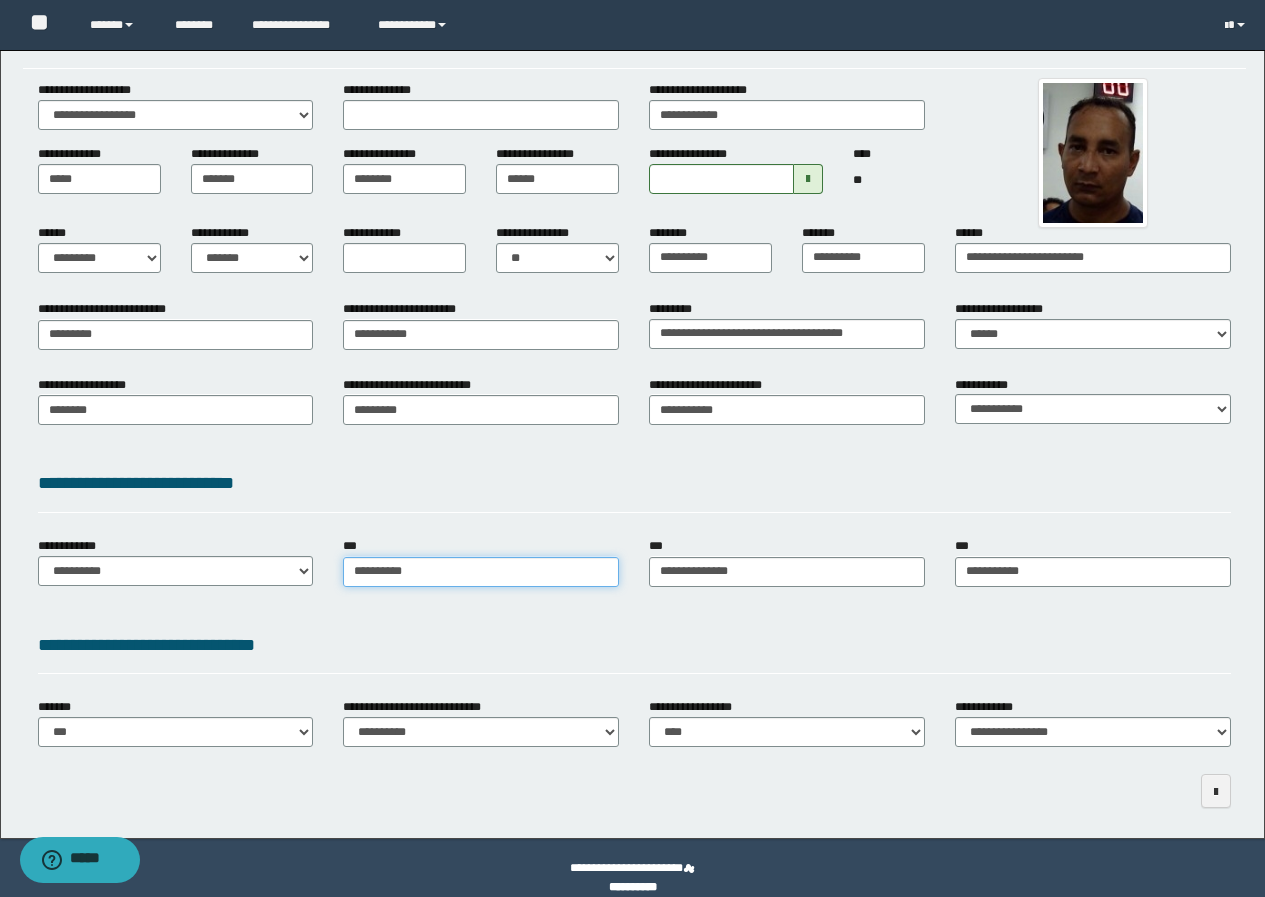 type on "**********" 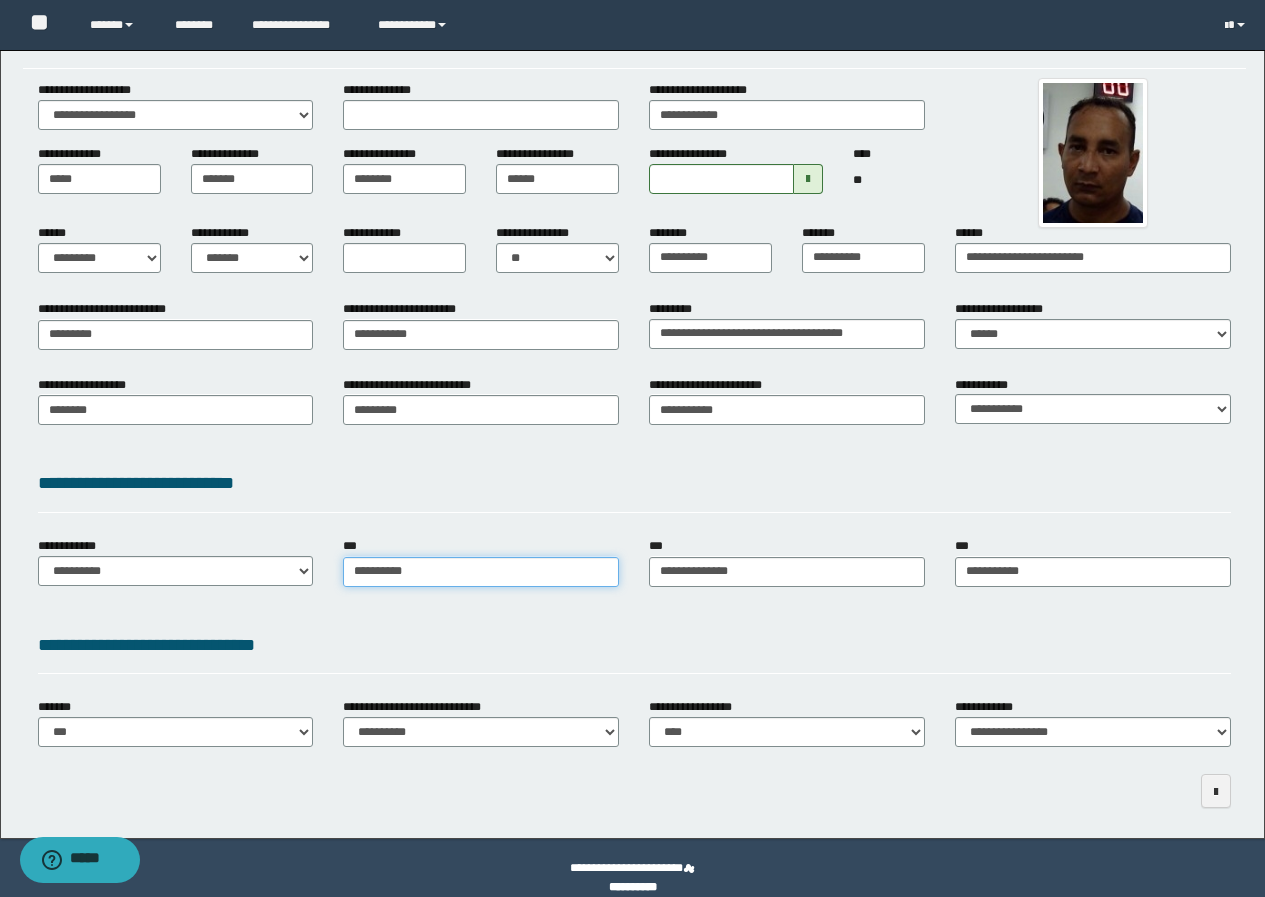 click on "**********" at bounding box center [481, 572] 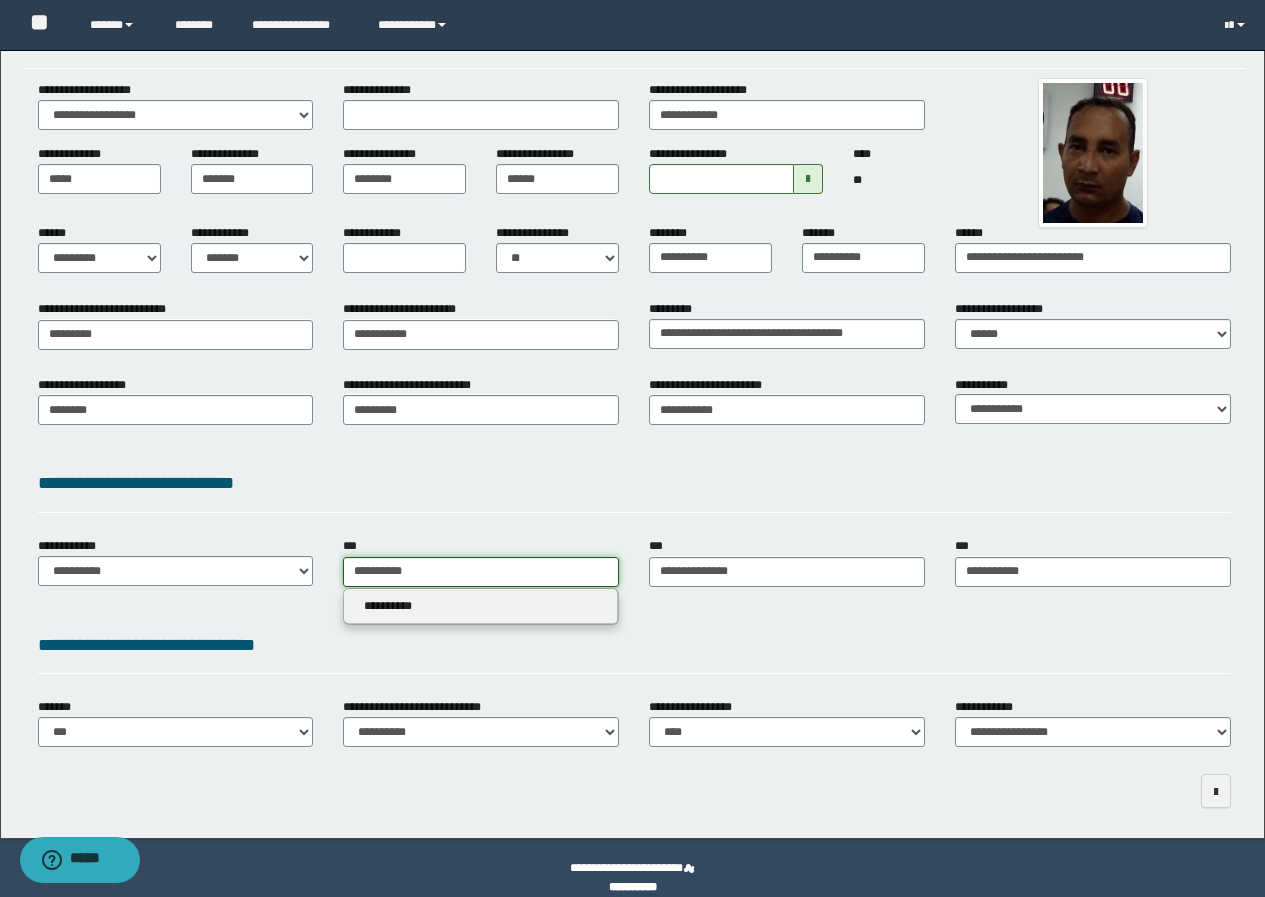 type 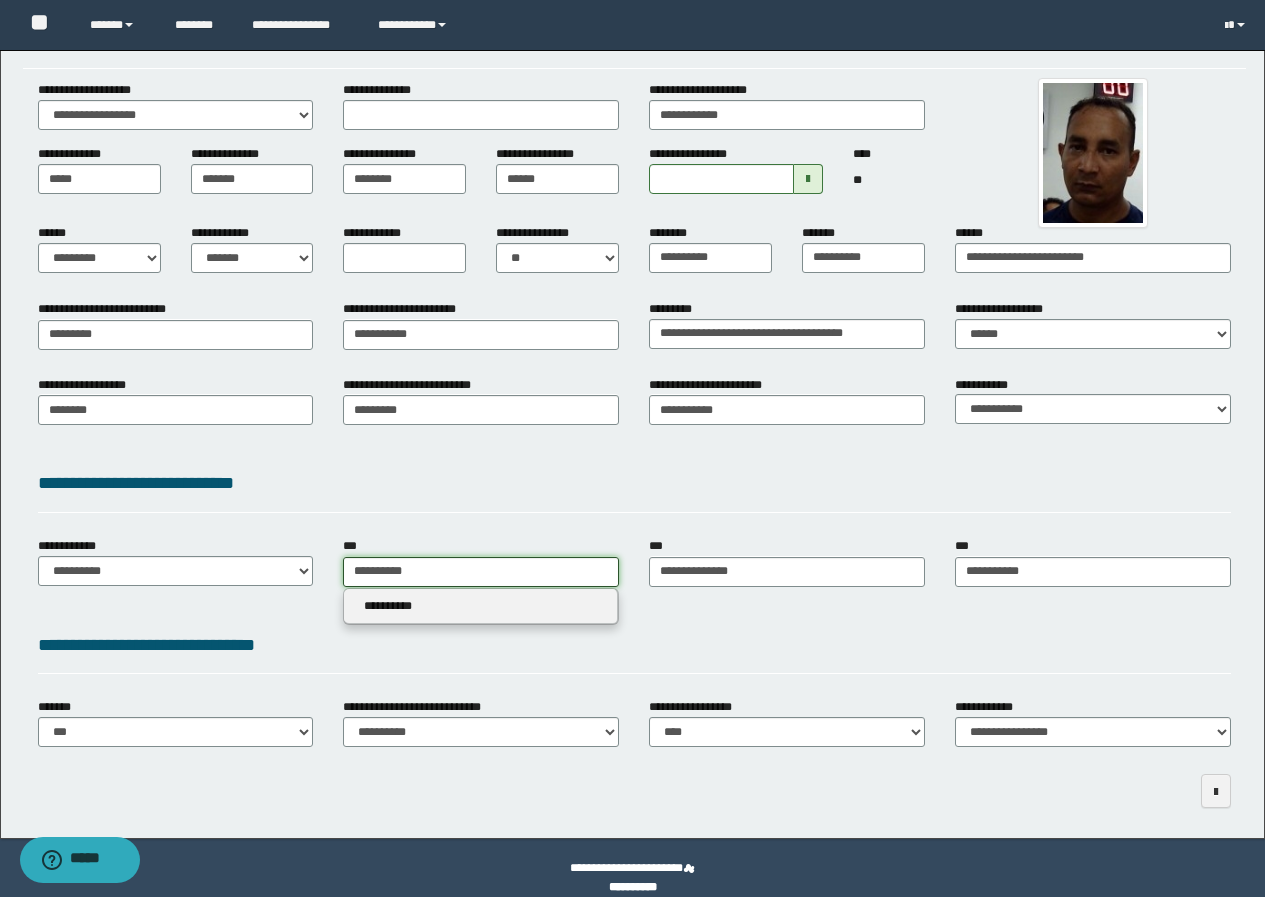 type on "*********" 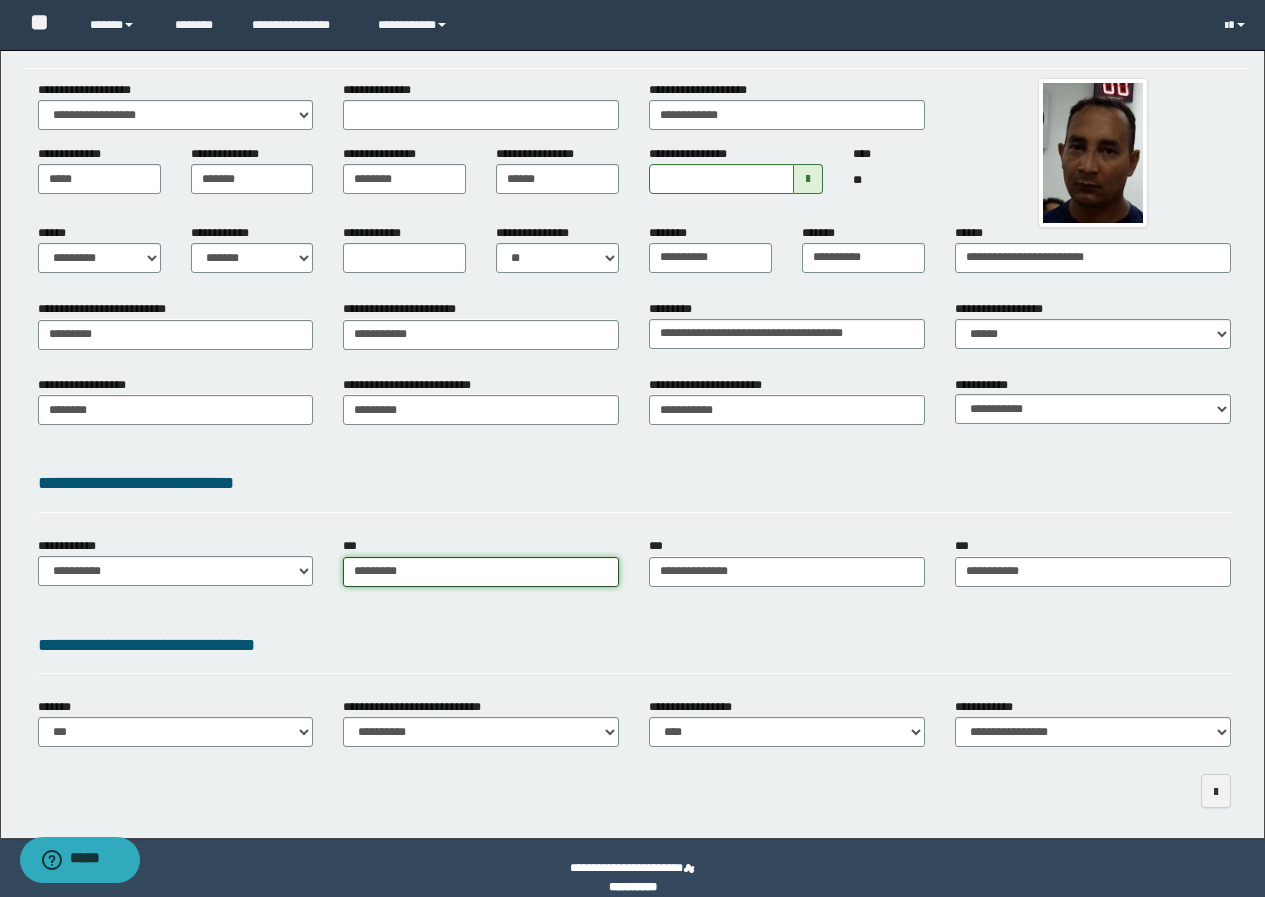 type on "**********" 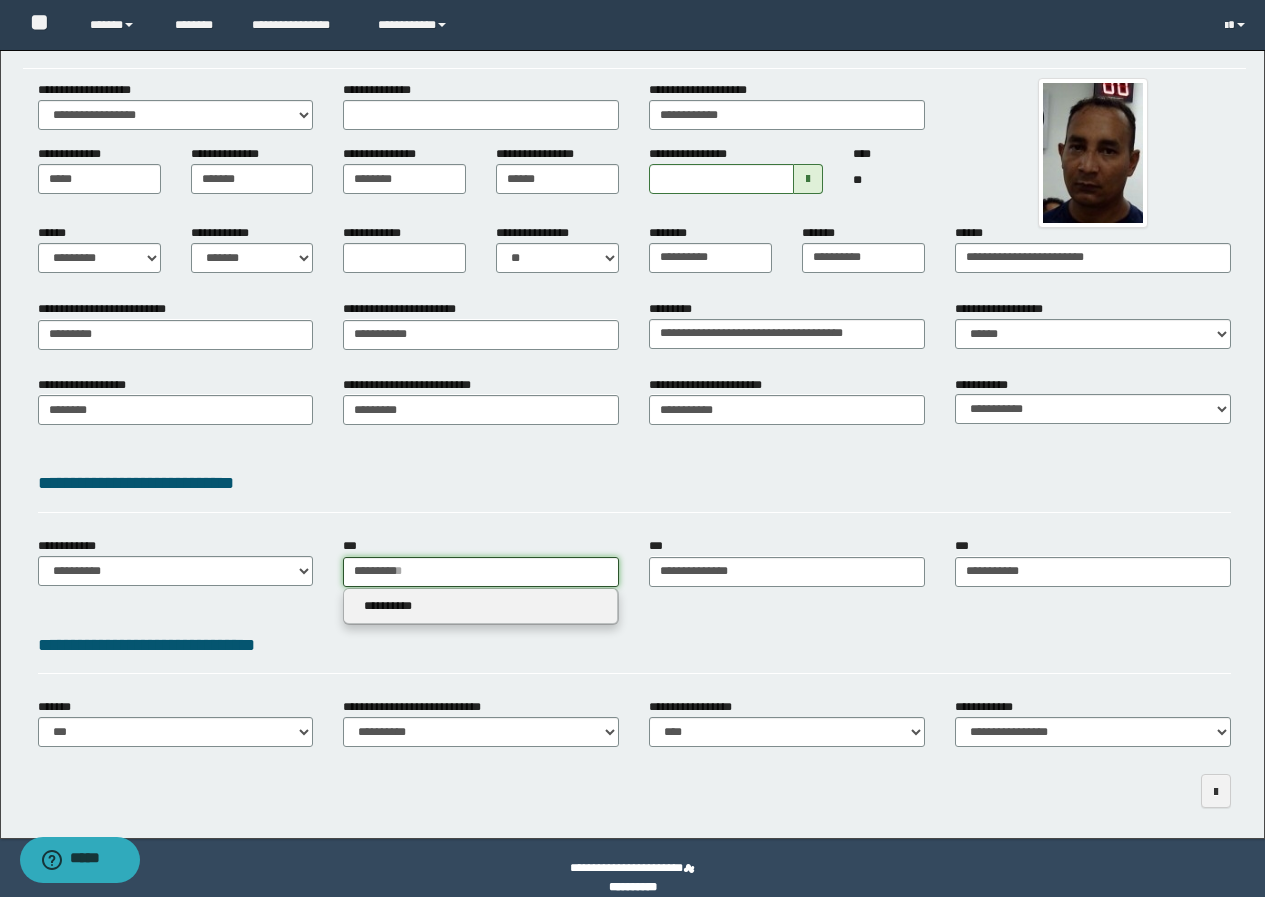 type 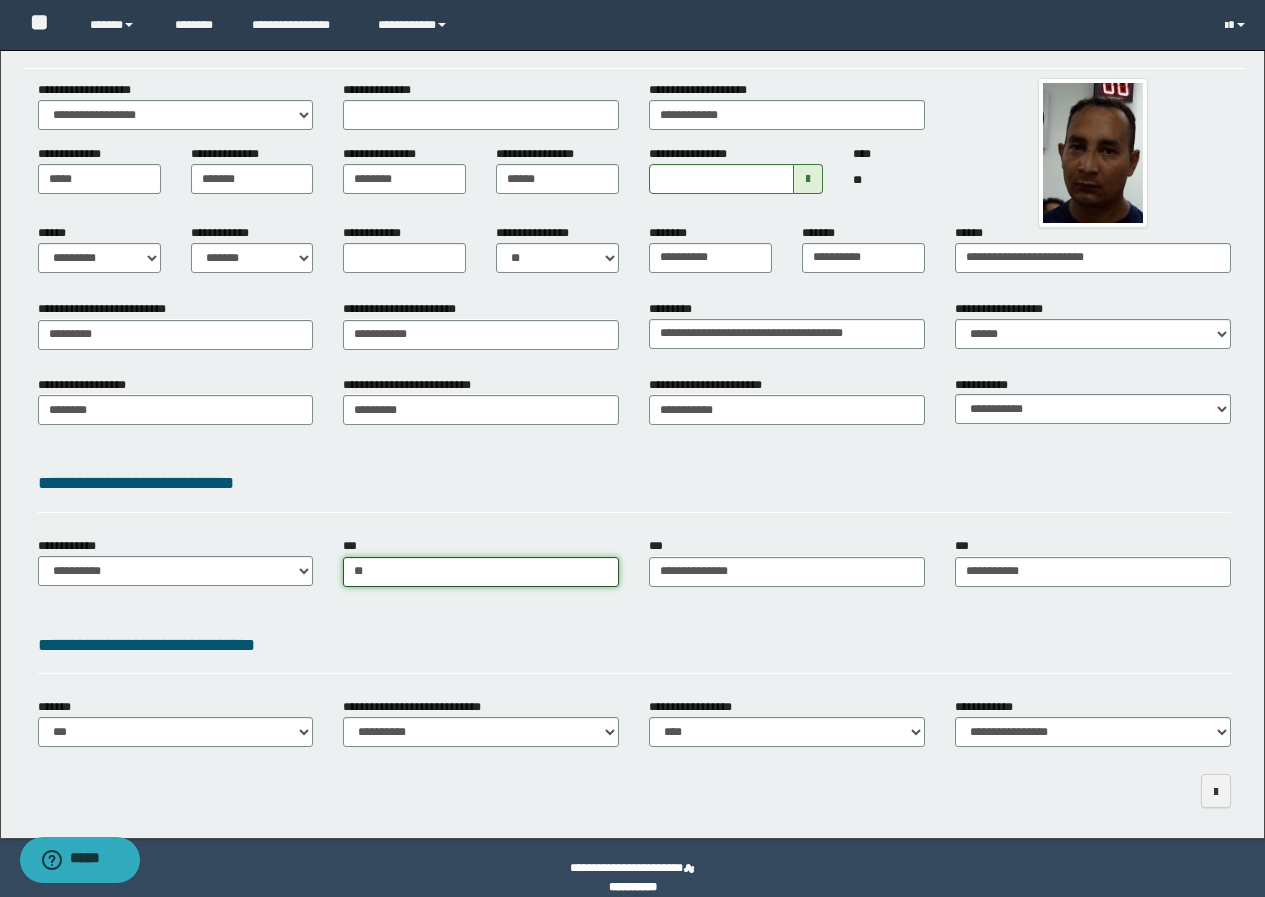 type on "*" 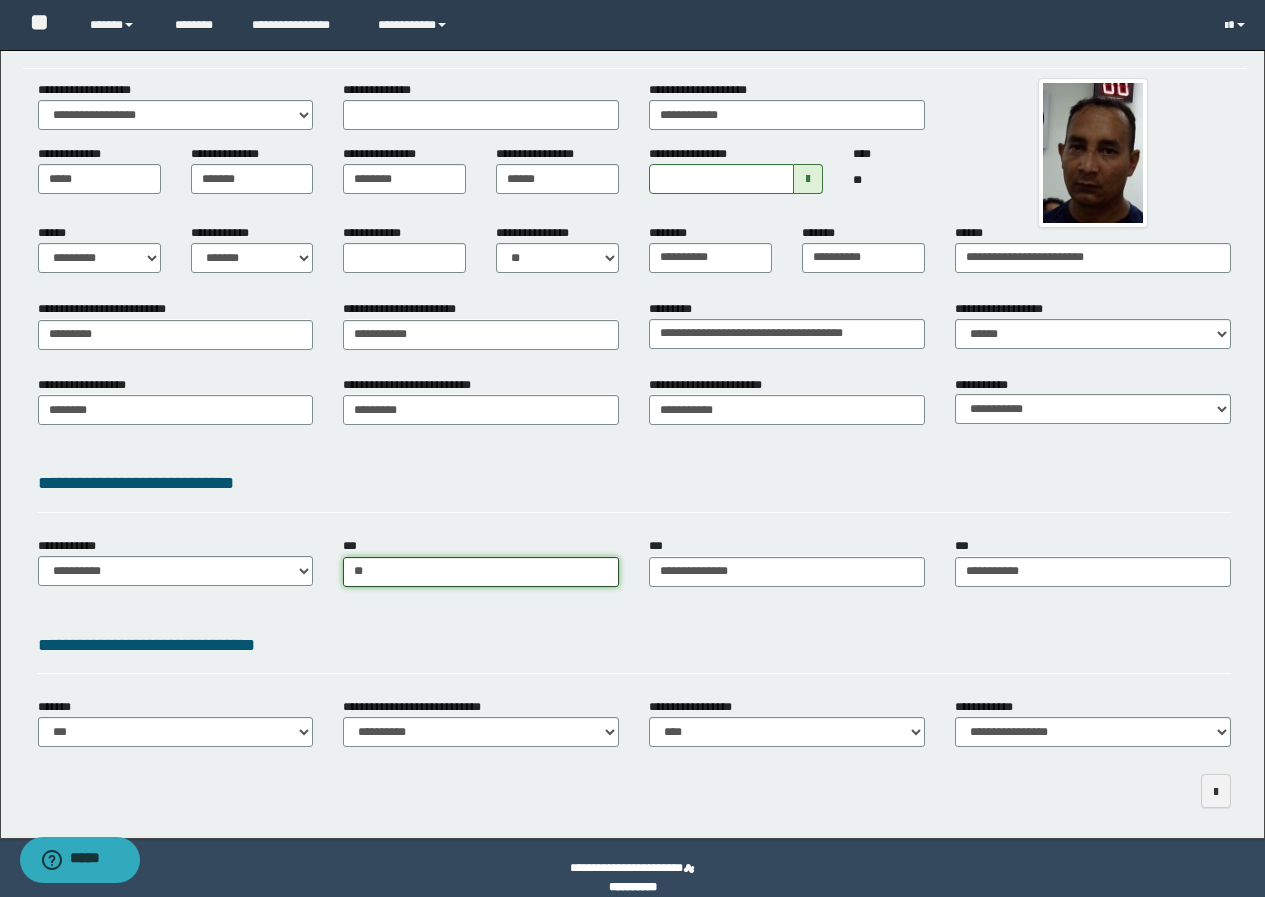 type on "**" 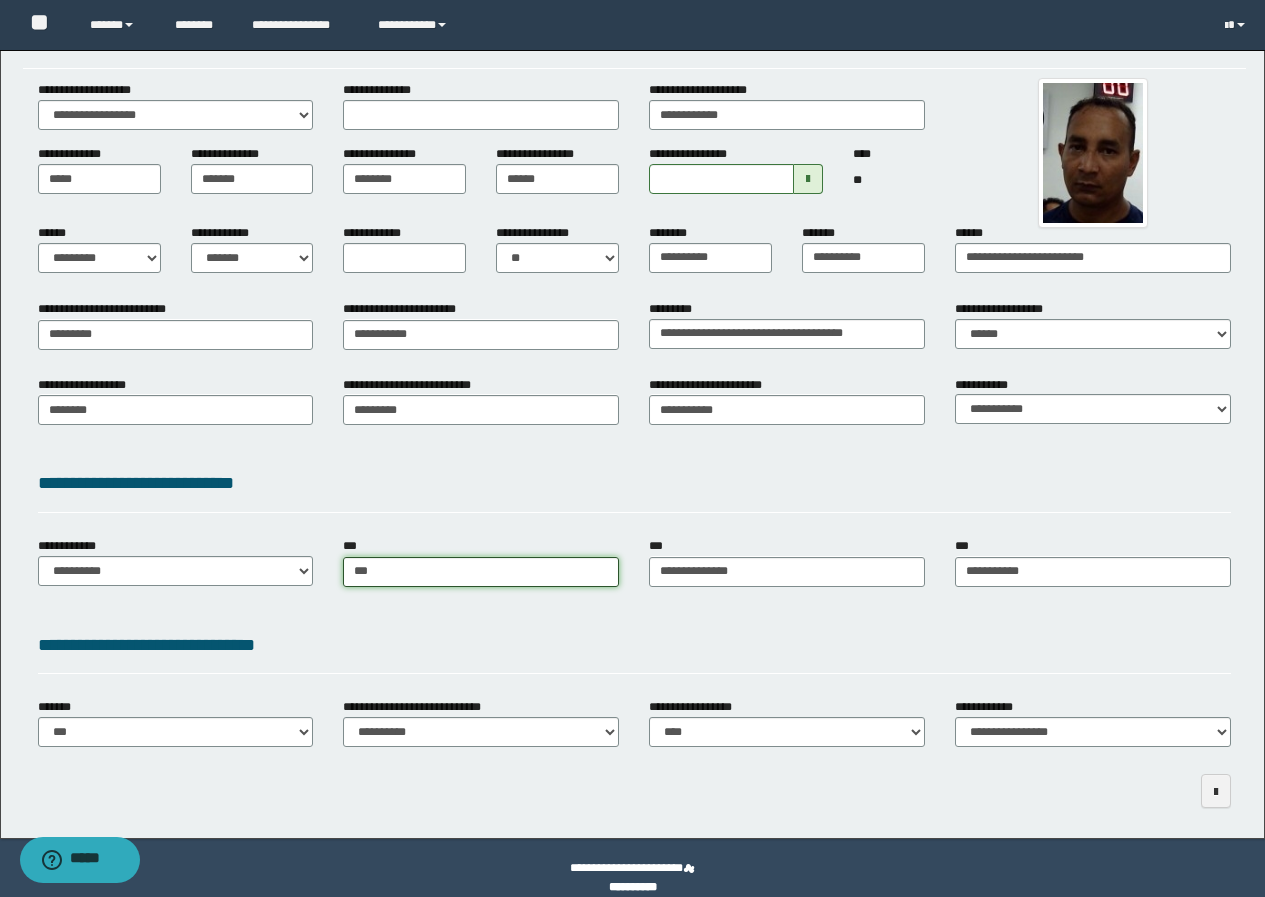 type on "**********" 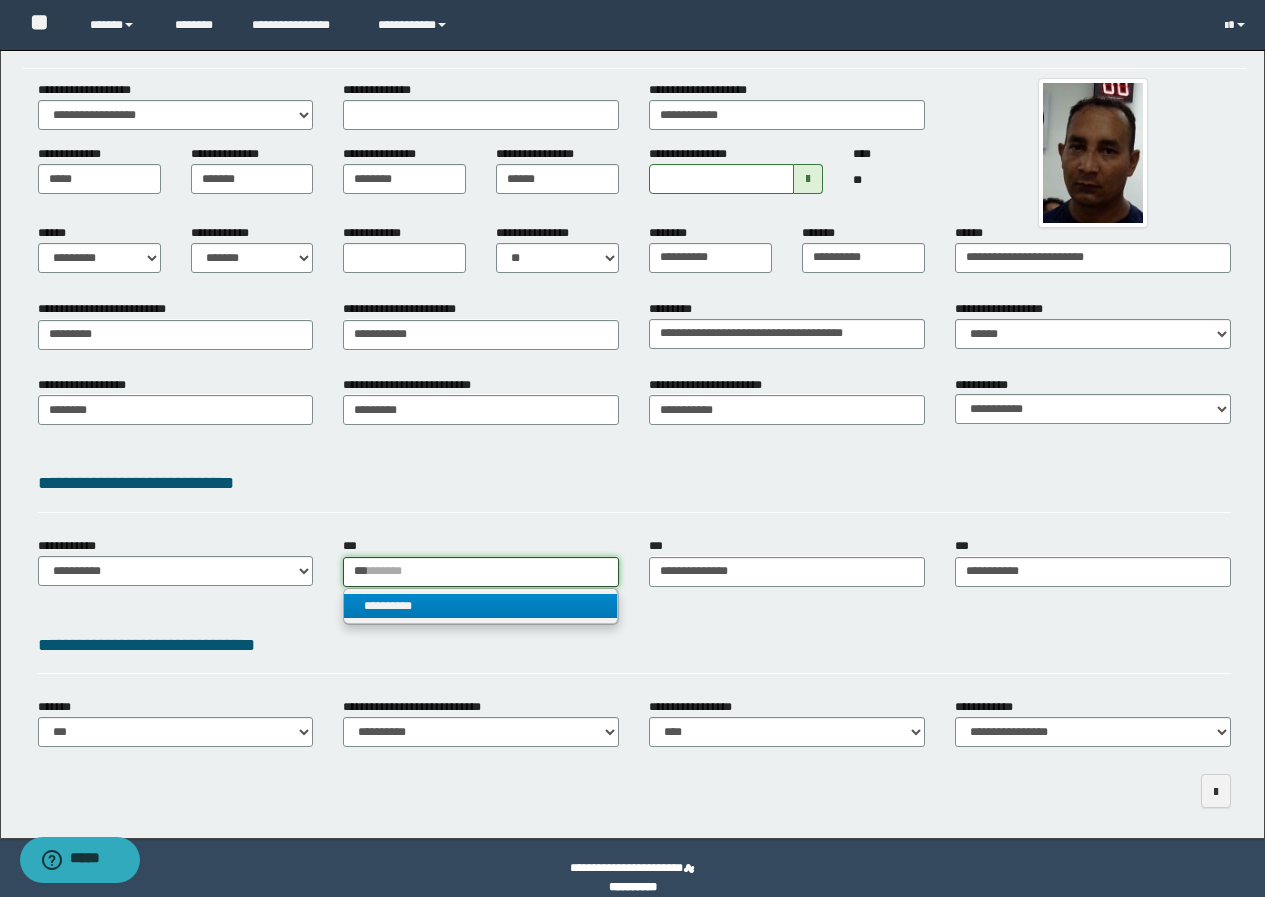 type on "**" 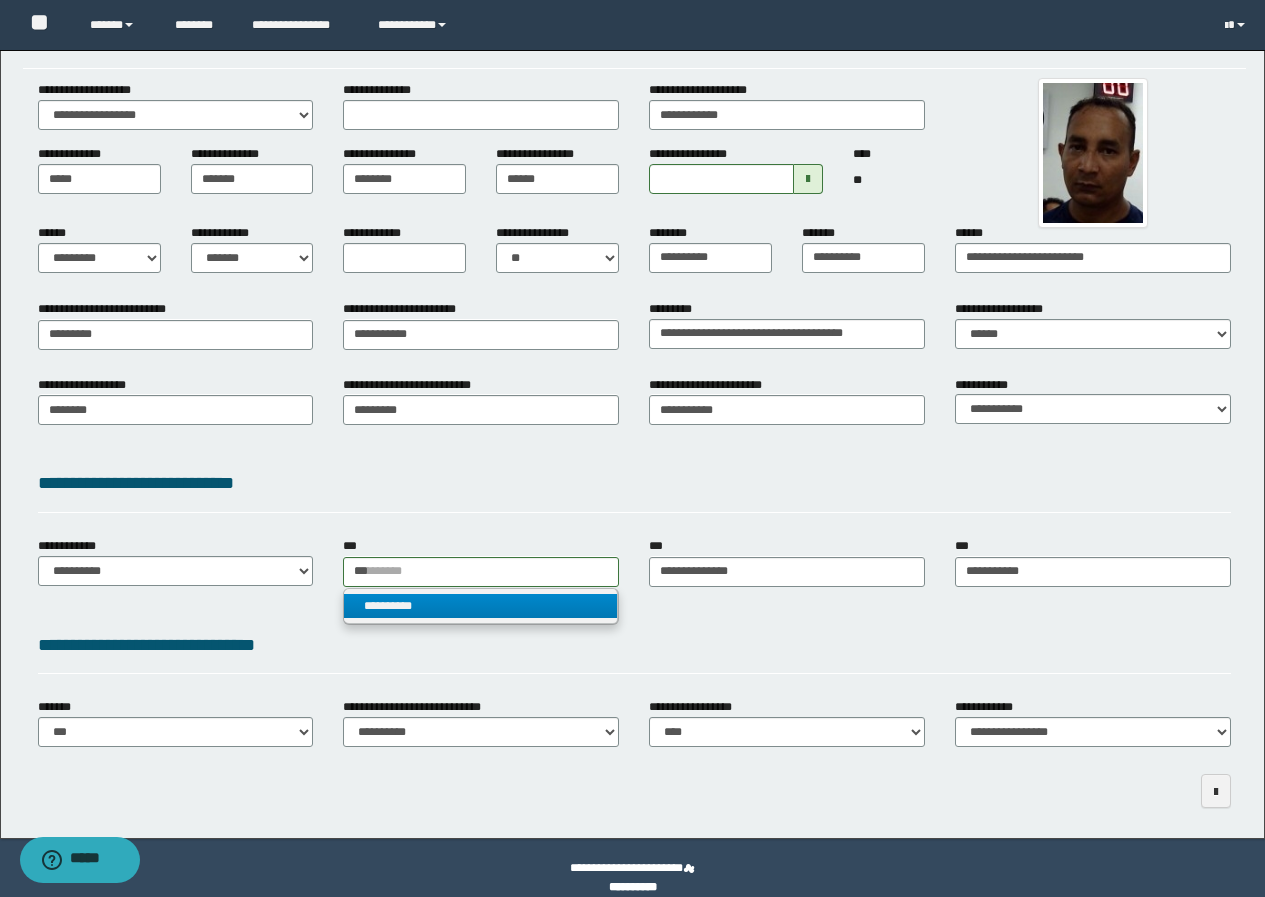 click on "**********" at bounding box center [480, 606] 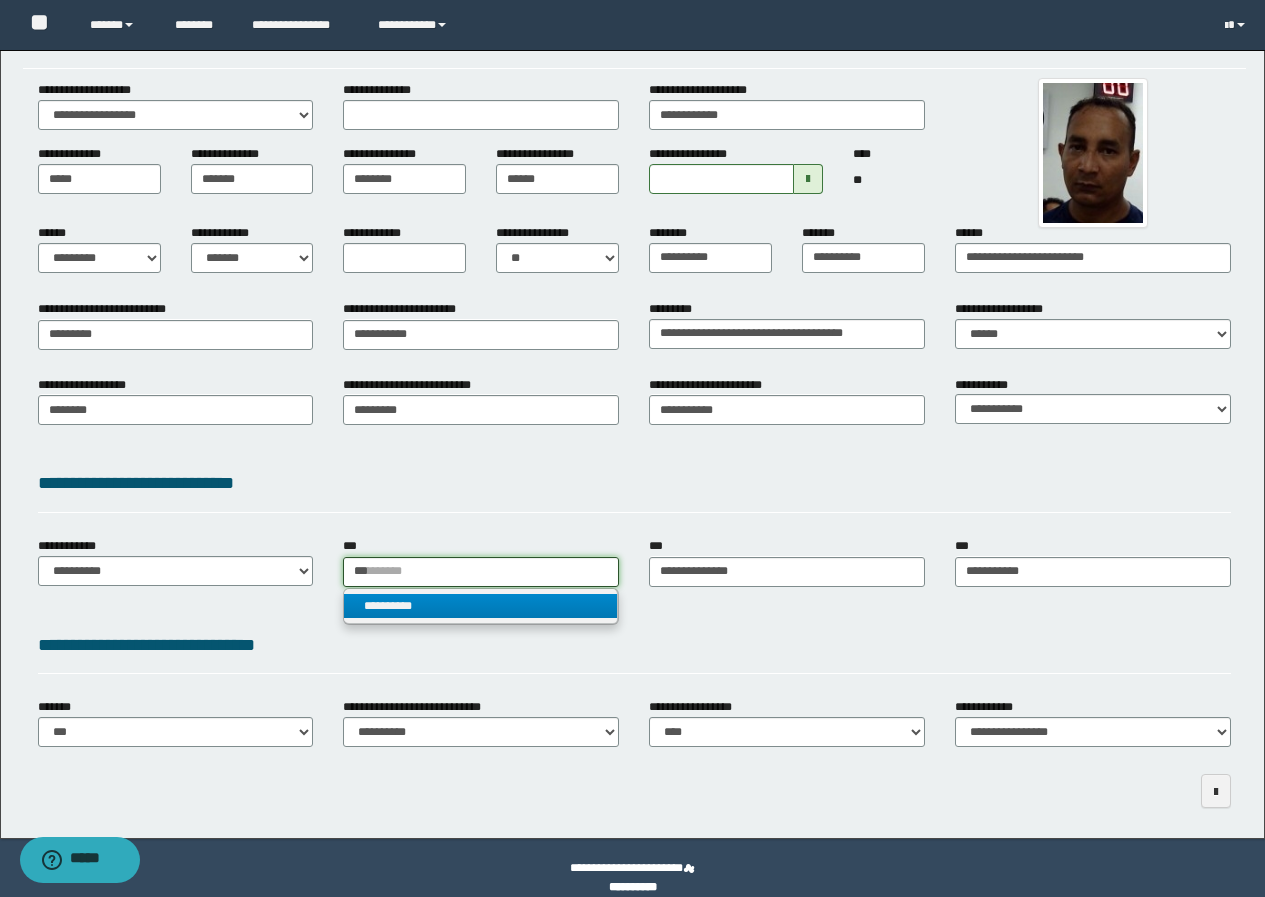 type 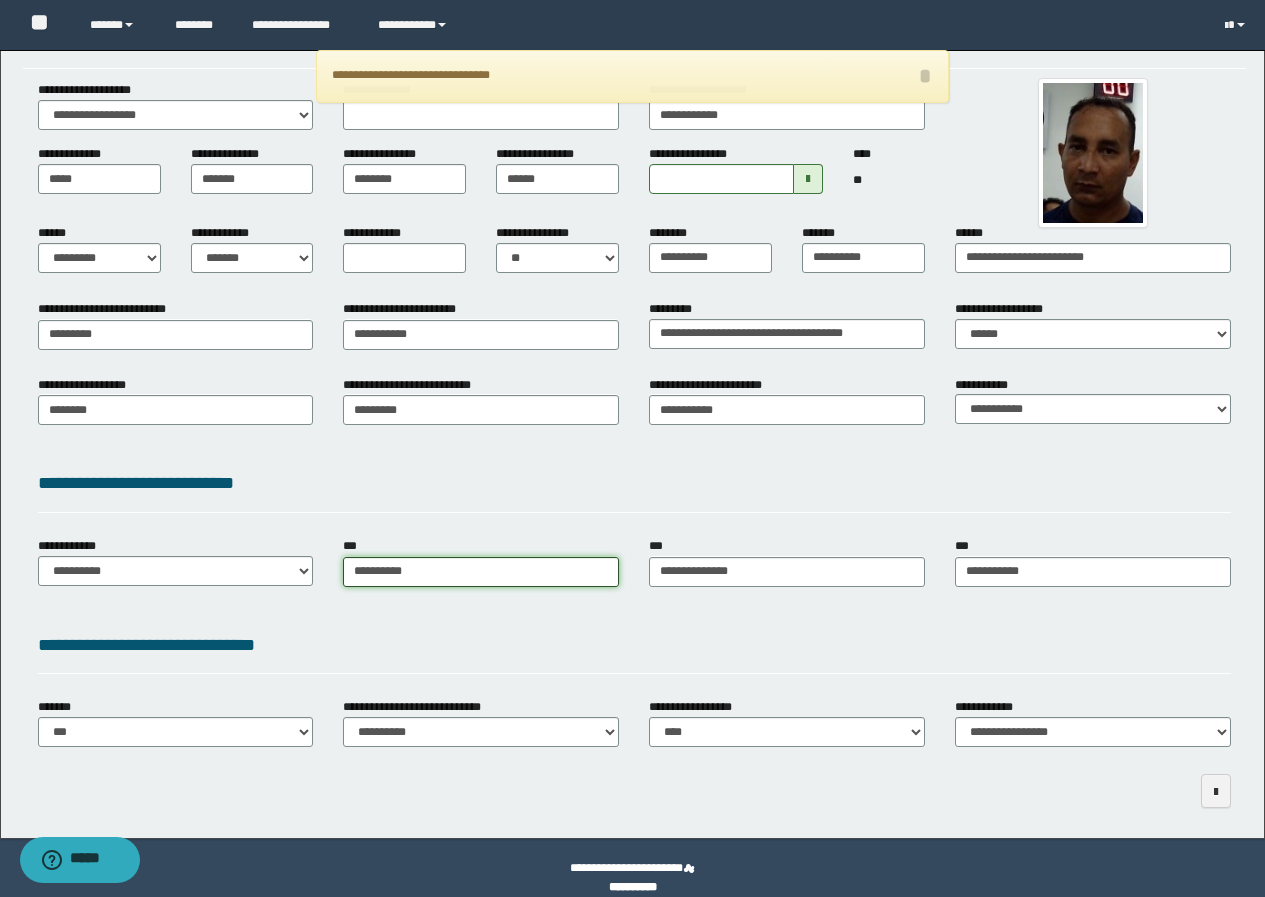 scroll, scrollTop: 119, scrollLeft: 0, axis: vertical 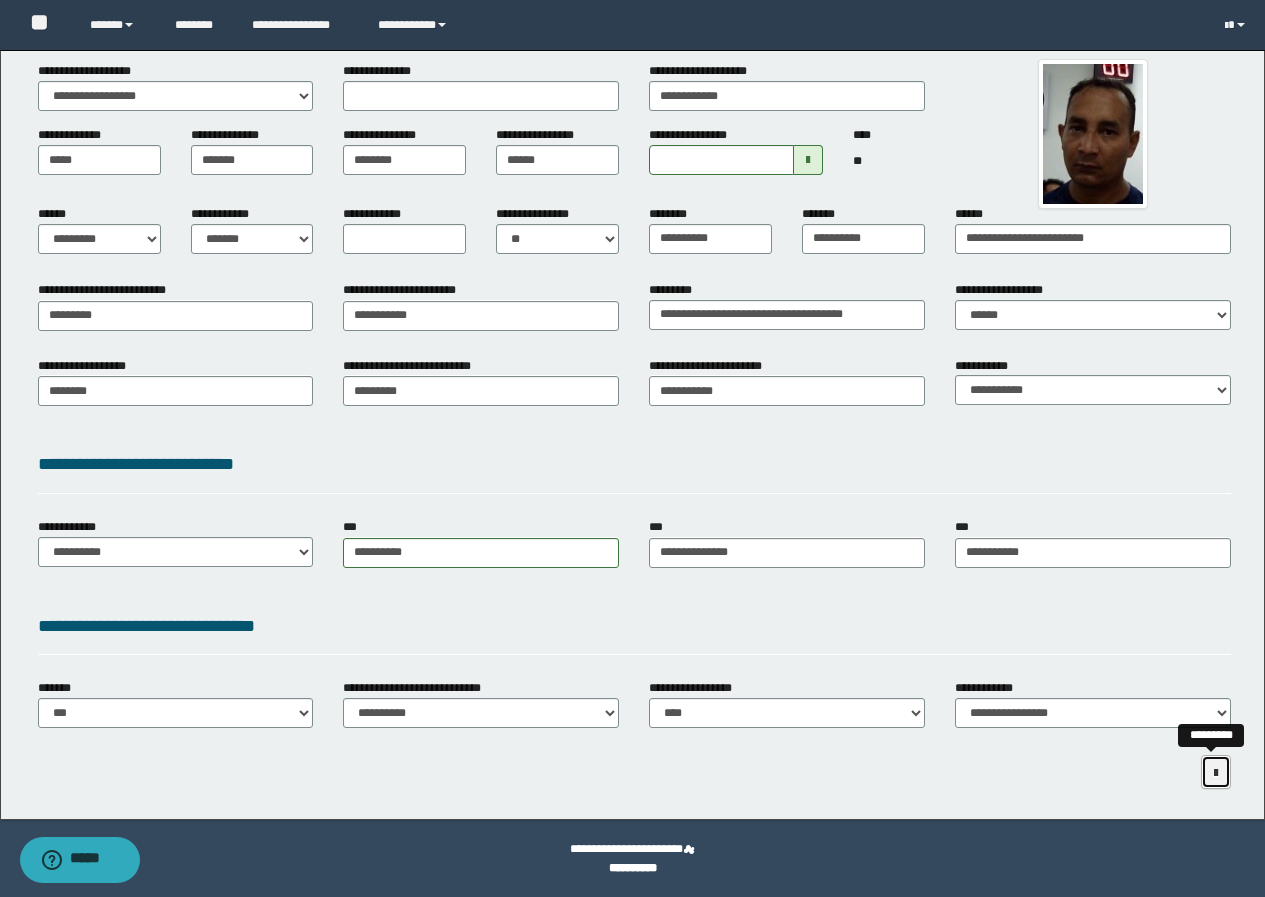 click at bounding box center (1216, 772) 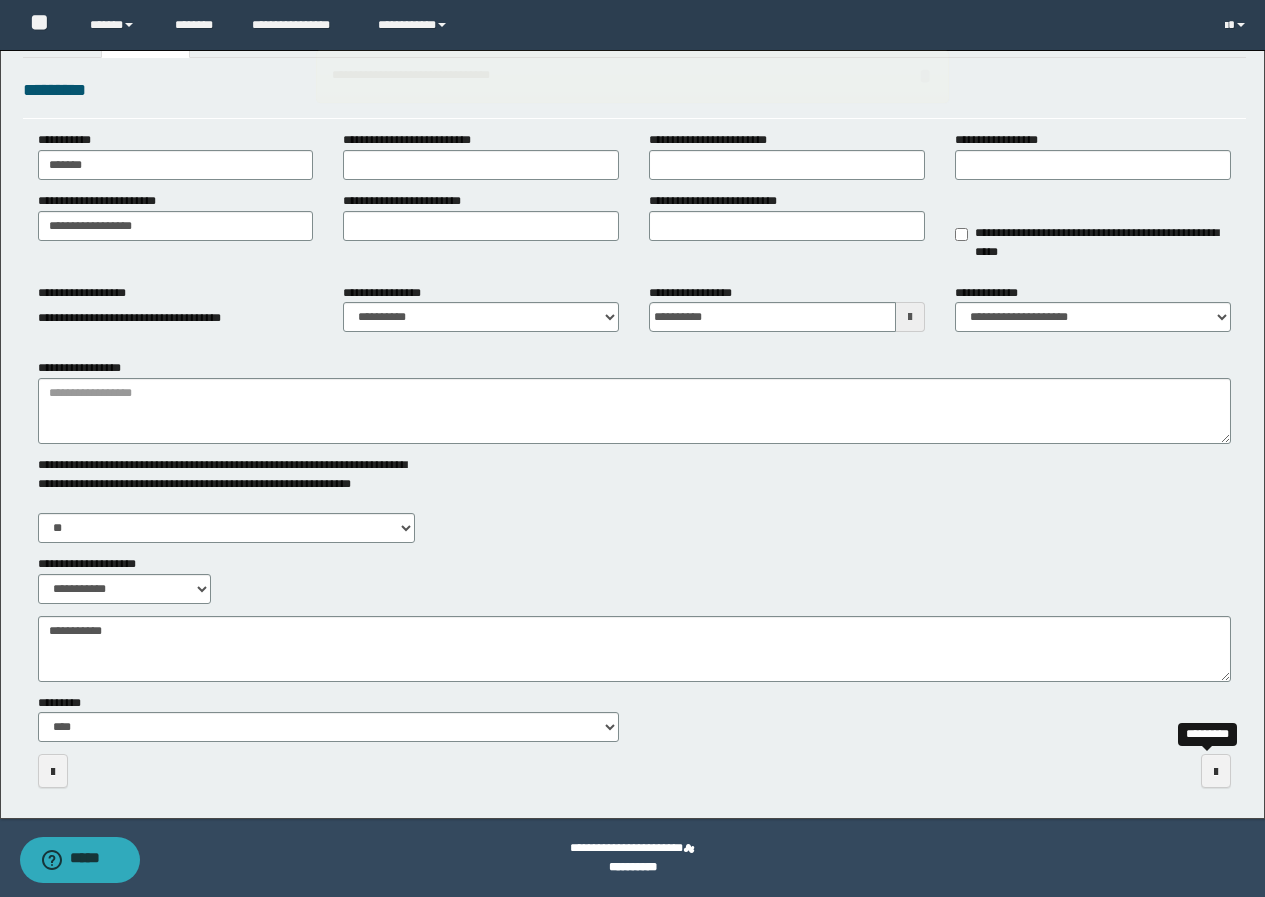 scroll, scrollTop: 50, scrollLeft: 0, axis: vertical 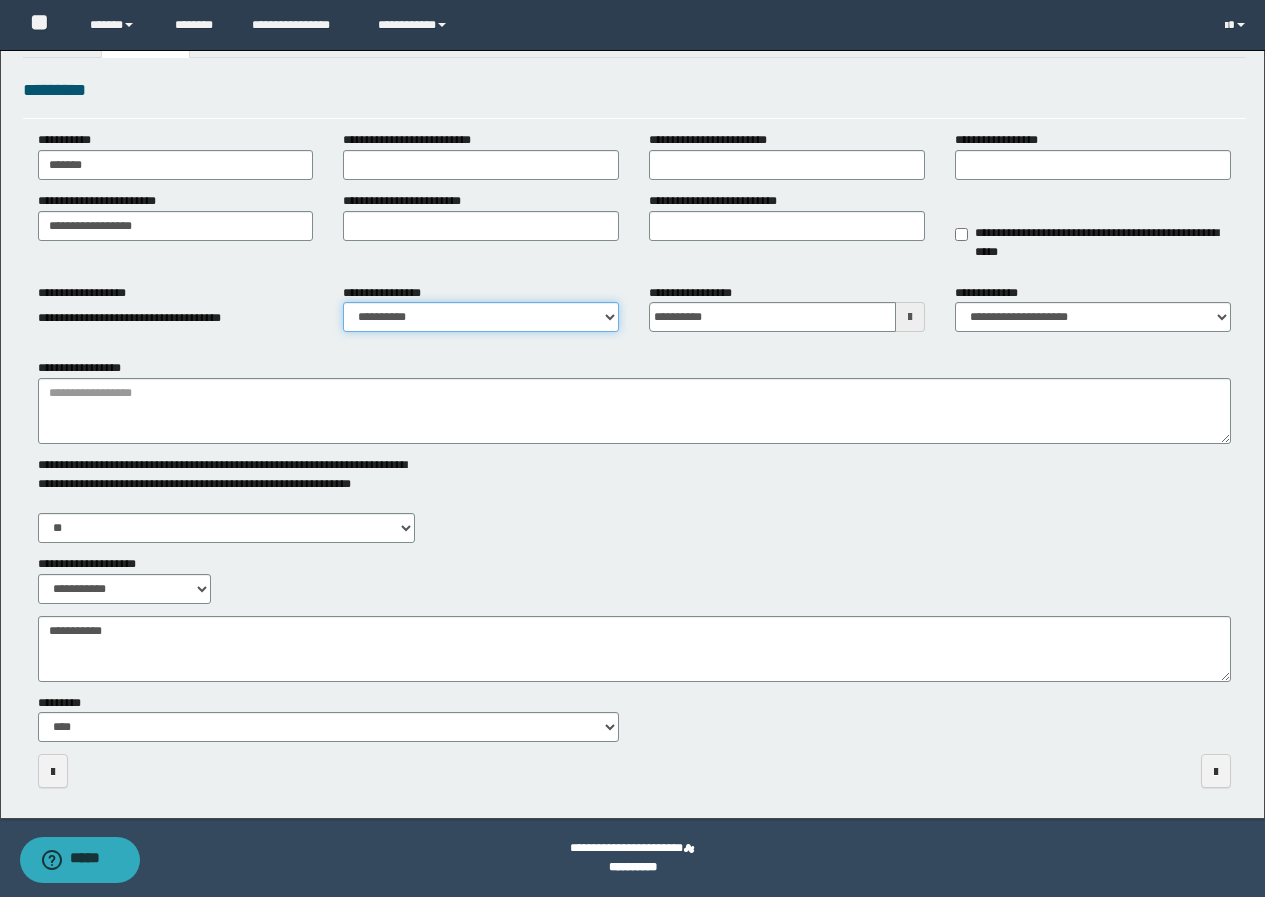 click on "**********" at bounding box center (481, 317) 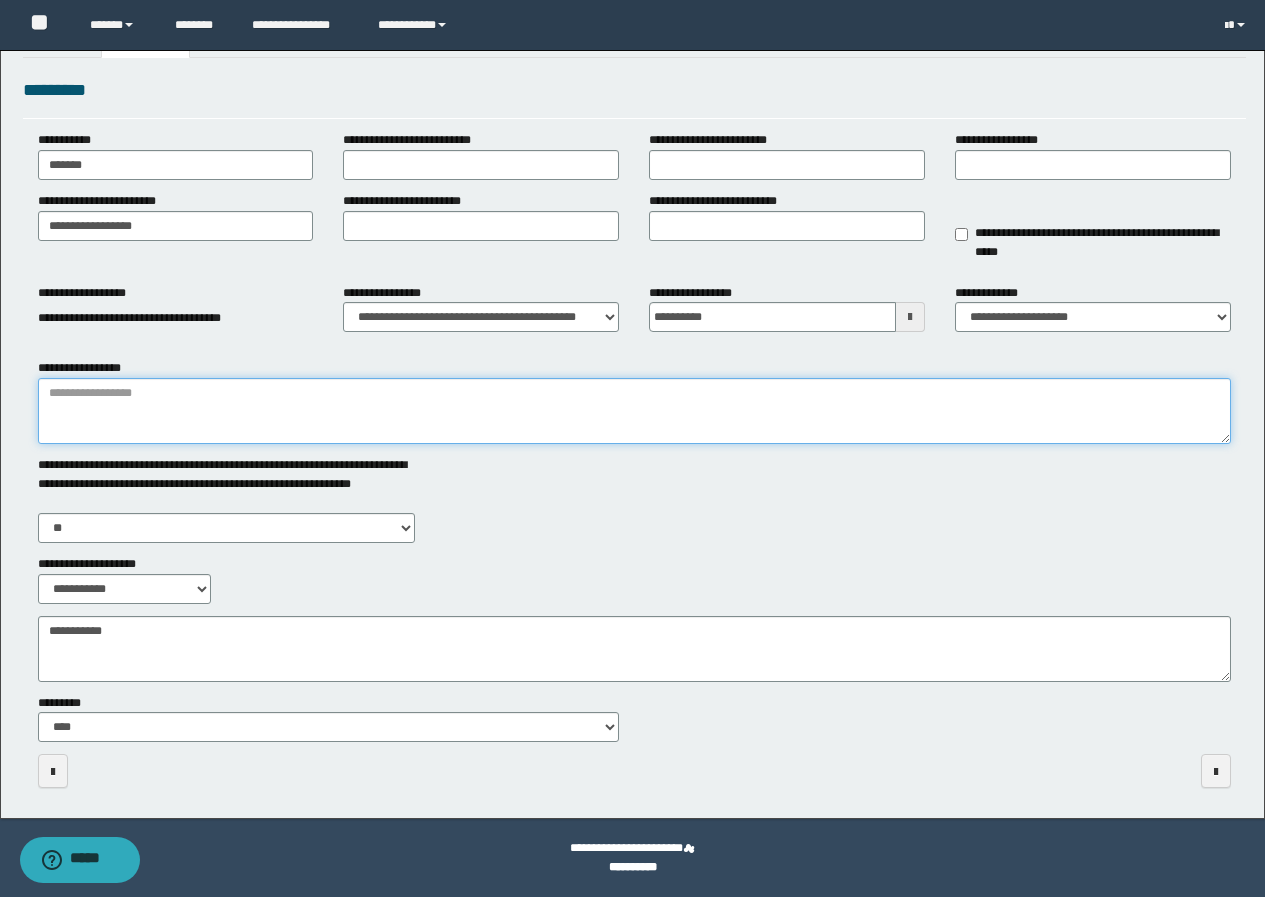 click on "**********" at bounding box center (634, 411) 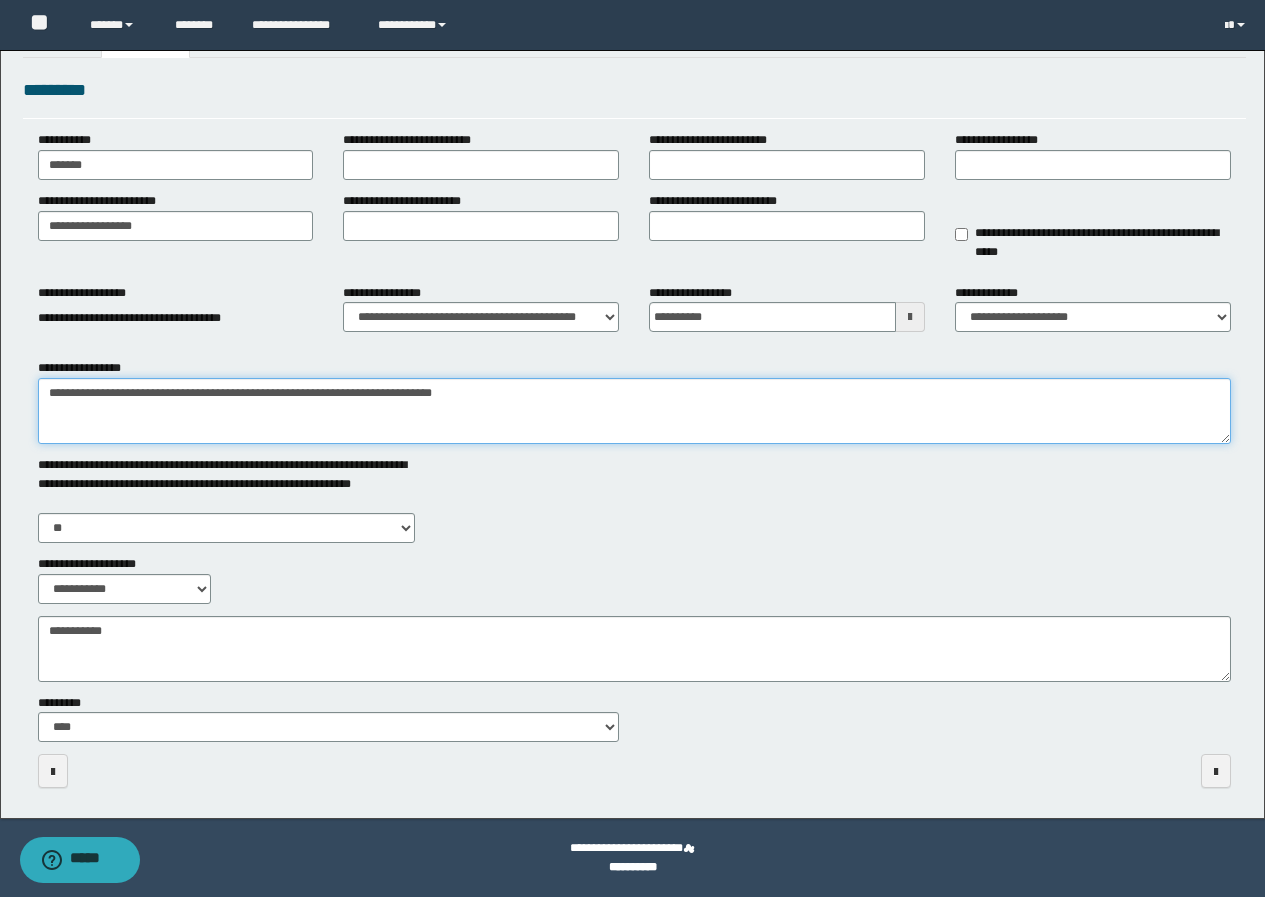 type on "**********" 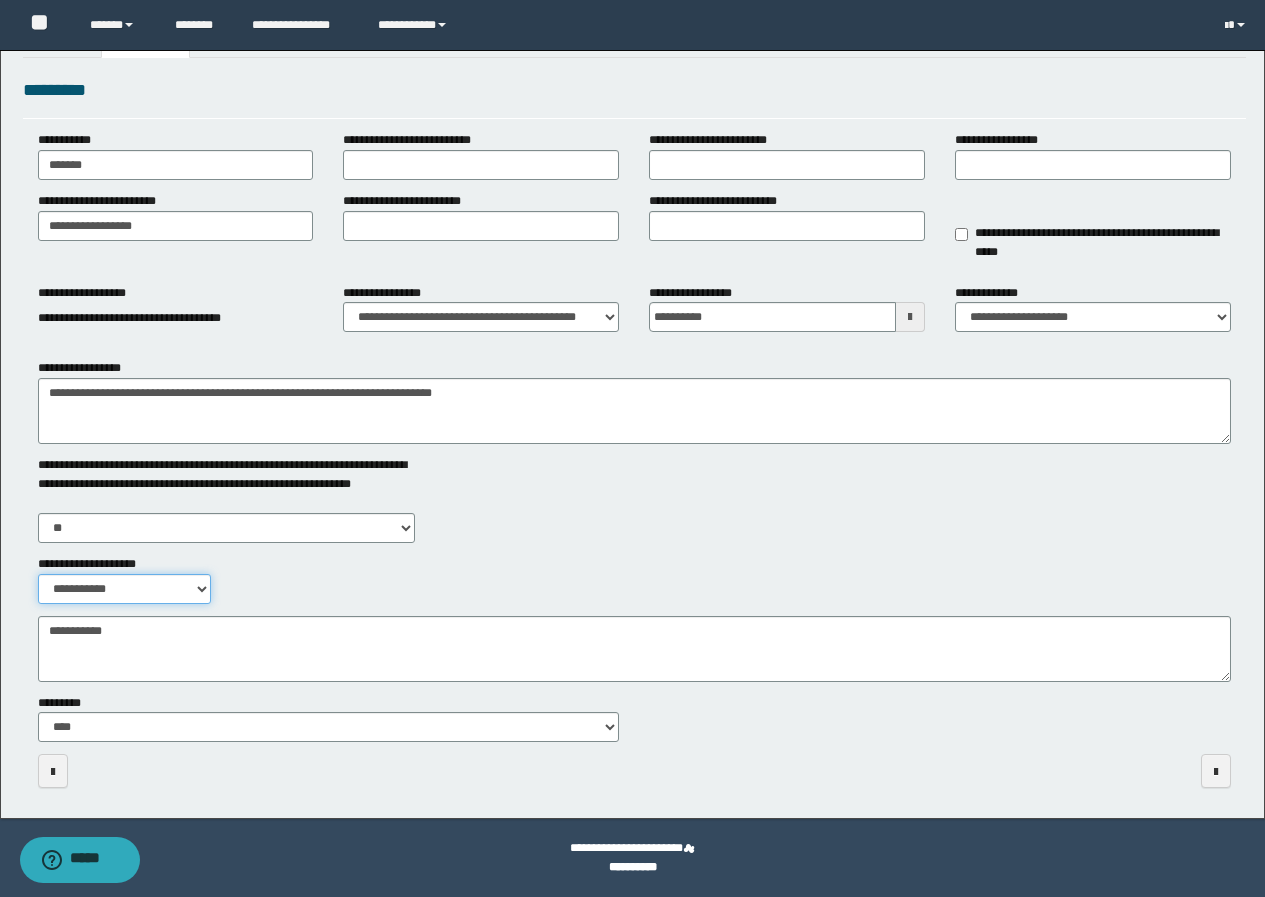 click on "**********" at bounding box center [125, 589] 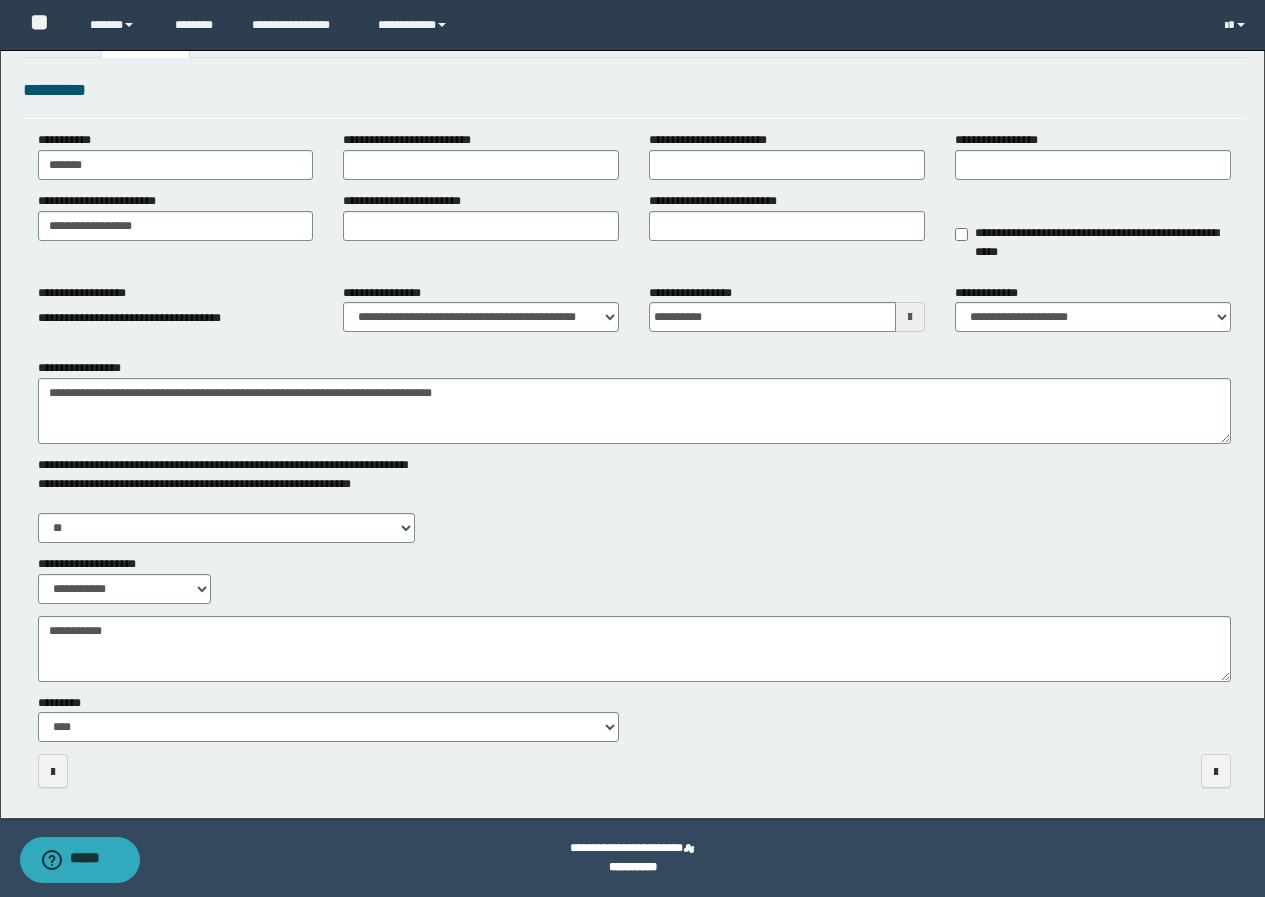 click on "**********" at bounding box center [634, 579] 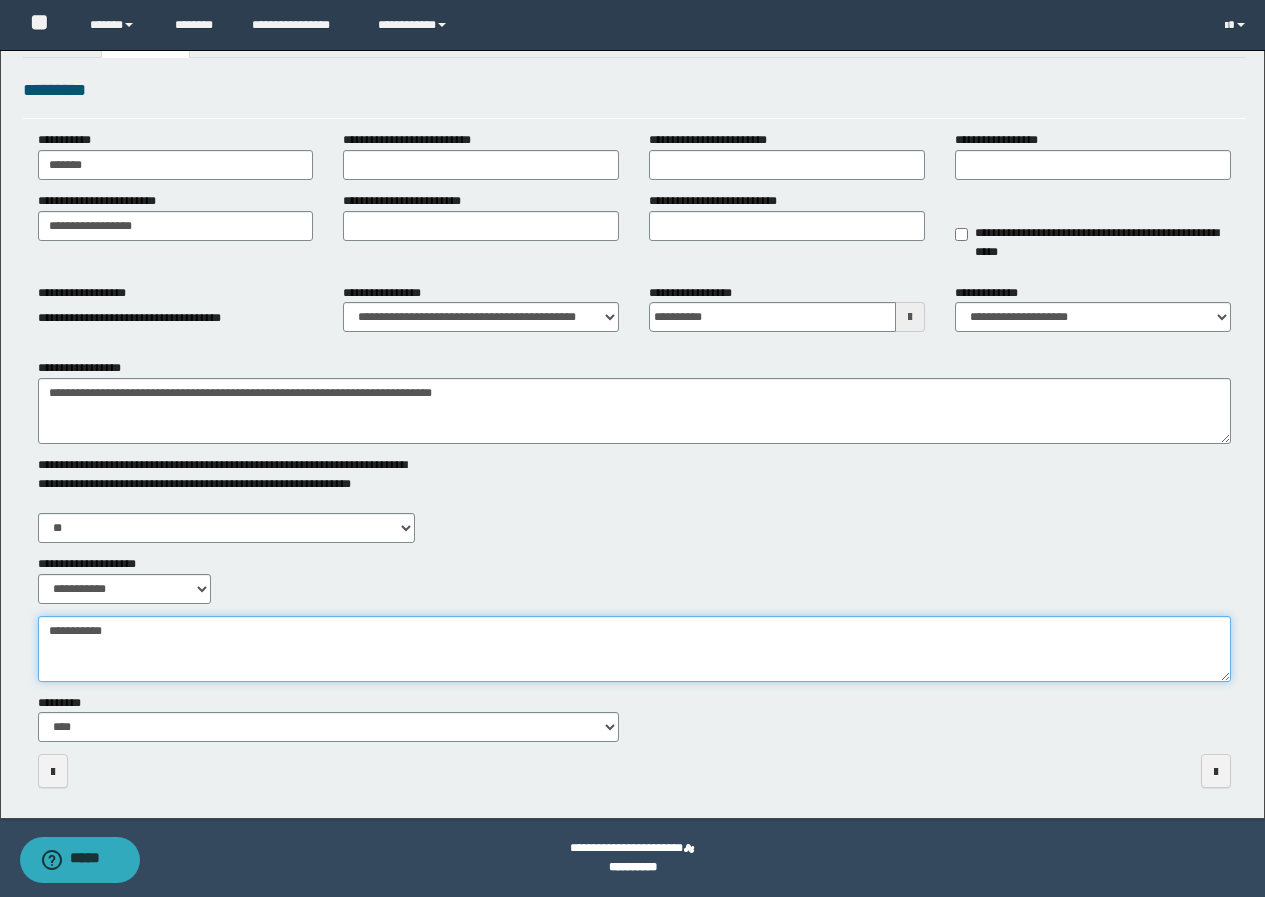 click on "**********" at bounding box center [634, 649] 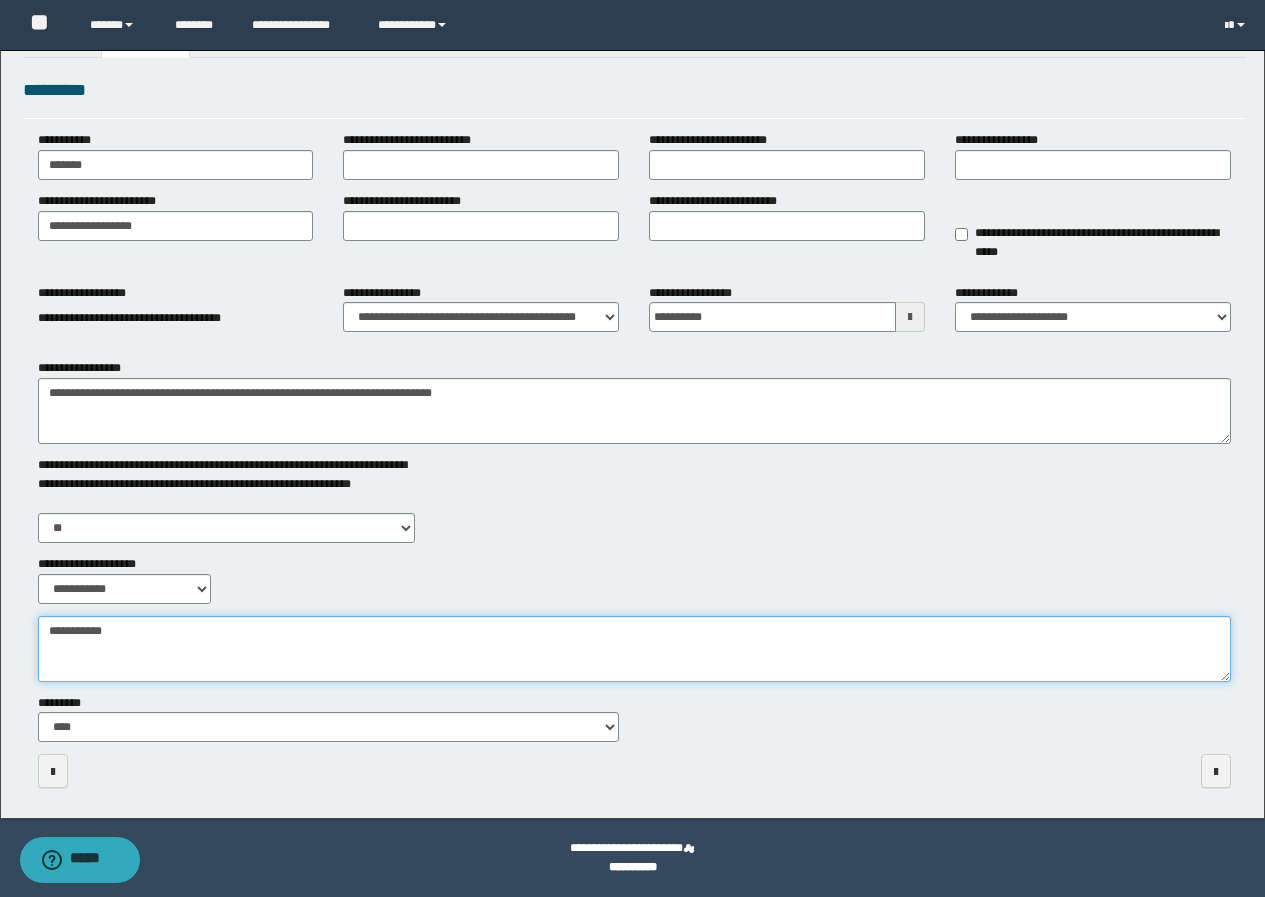 click on "**********" at bounding box center [634, 649] 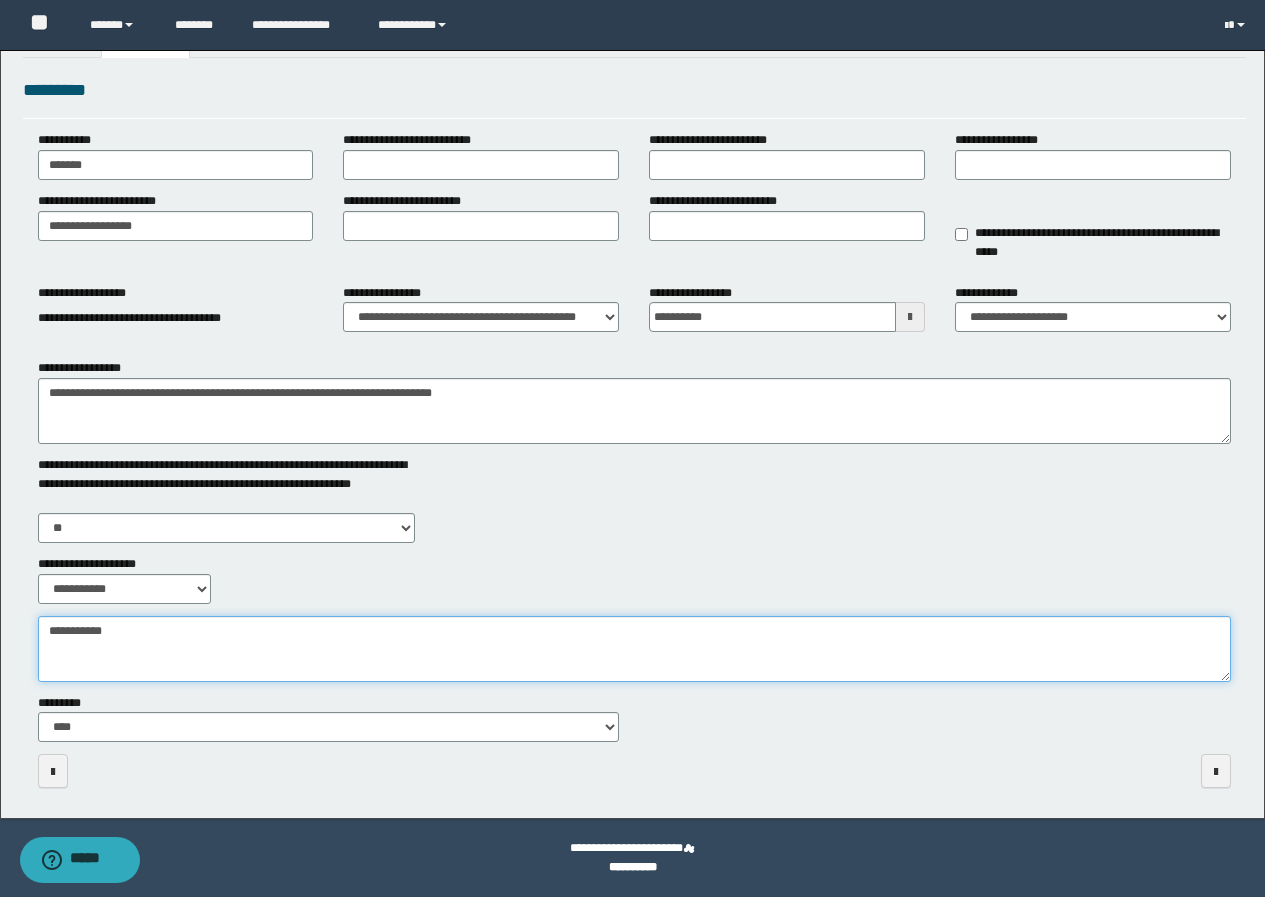 paste on "**********" 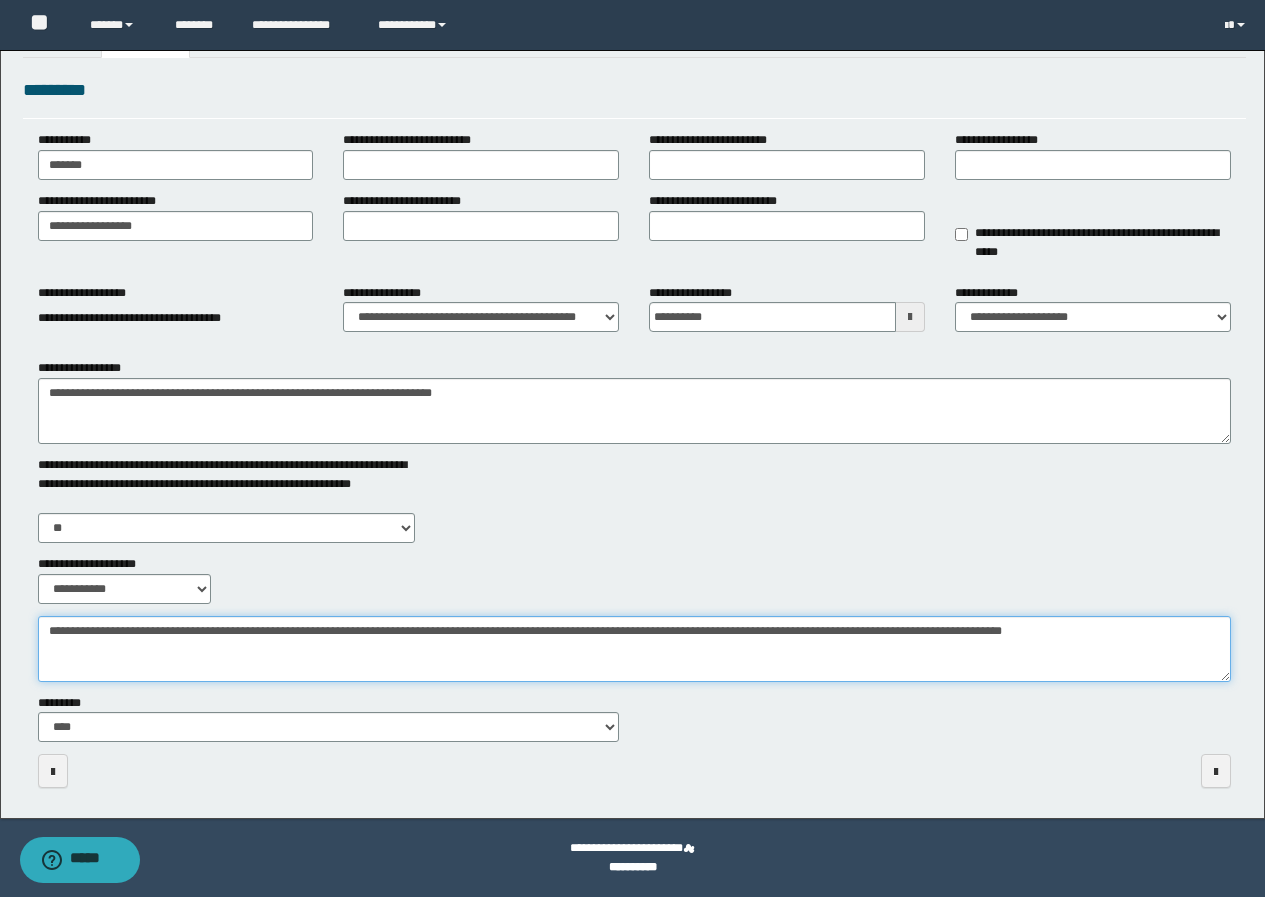 click on "**********" at bounding box center [634, 649] 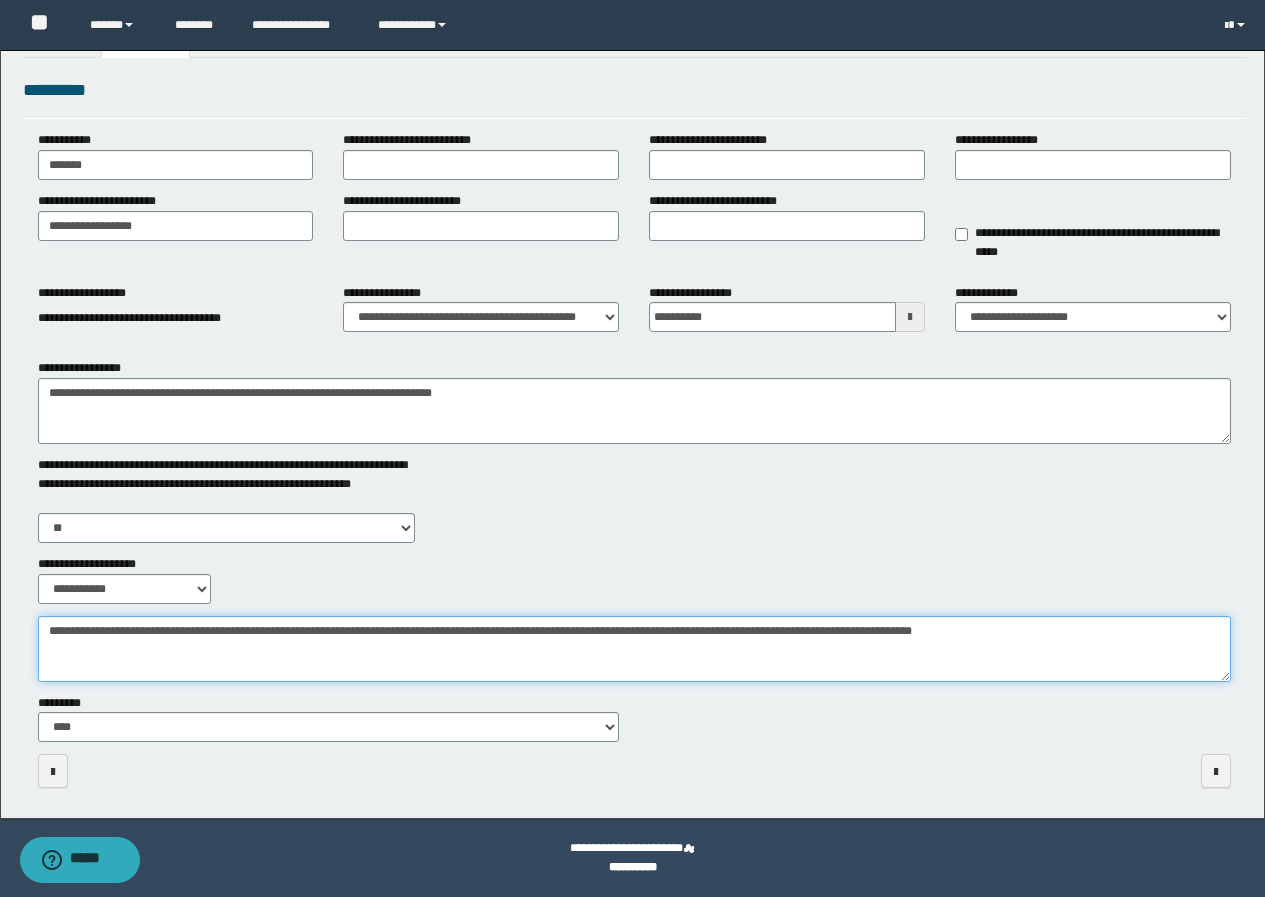 click on "**********" at bounding box center (634, 649) 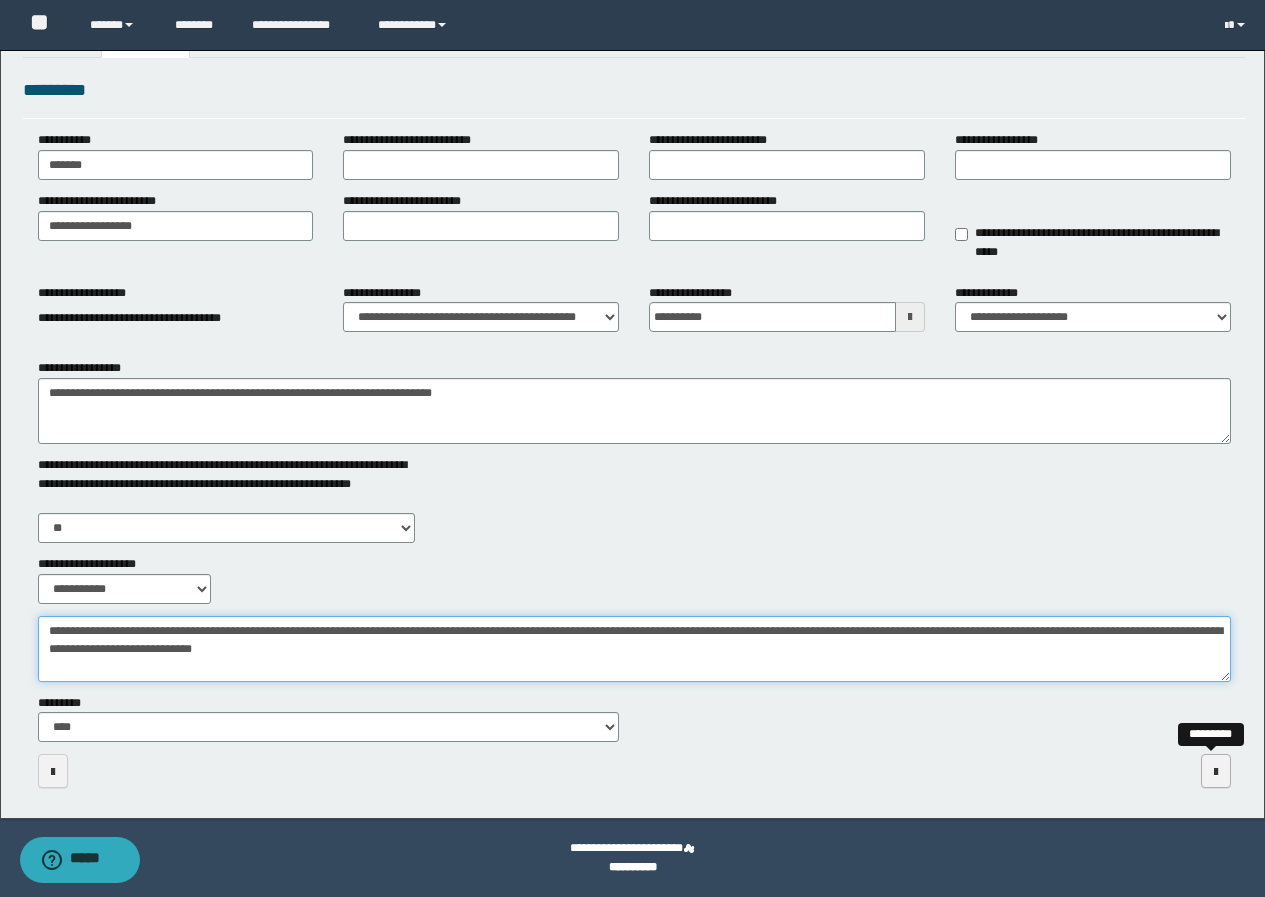 type on "**********" 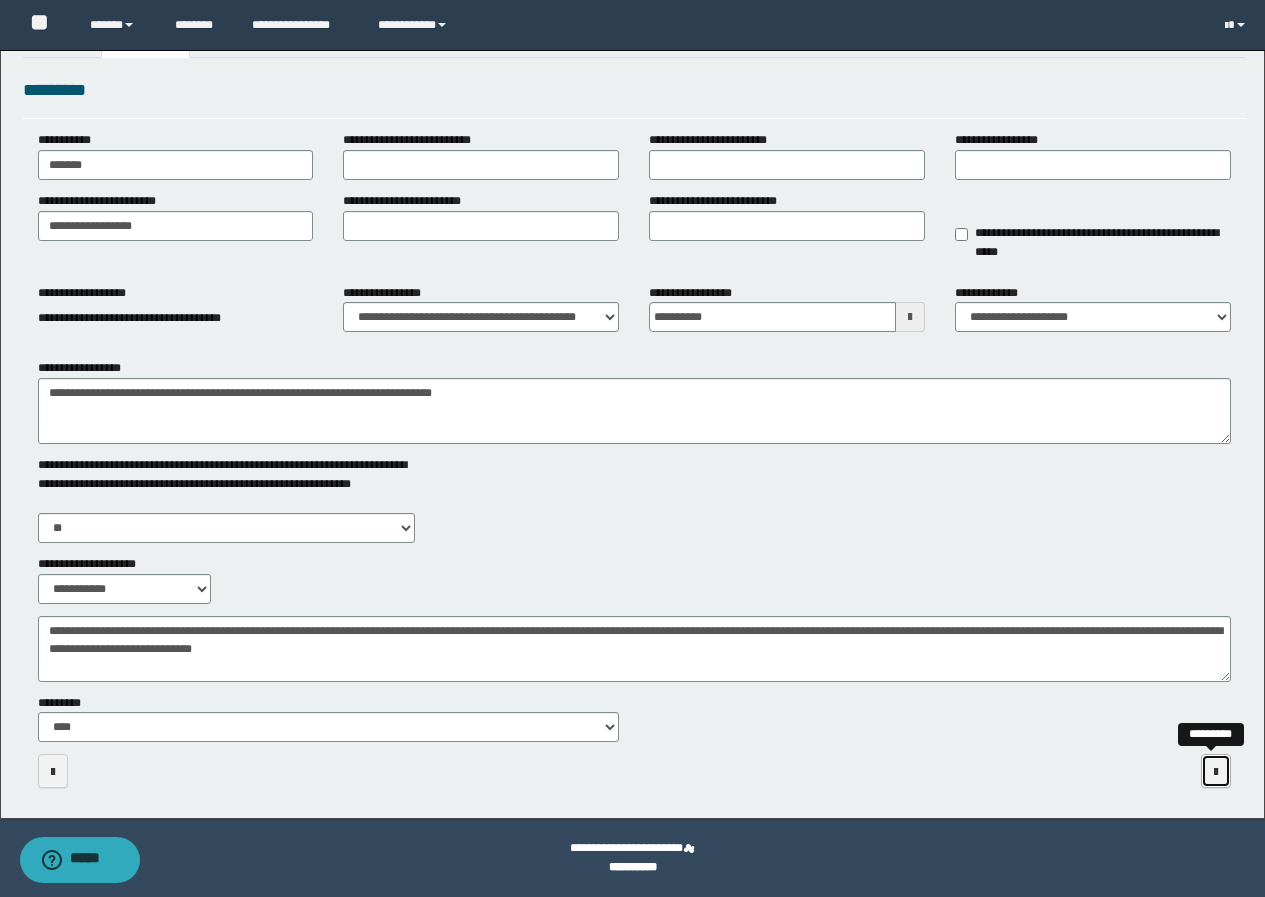click at bounding box center (1216, 771) 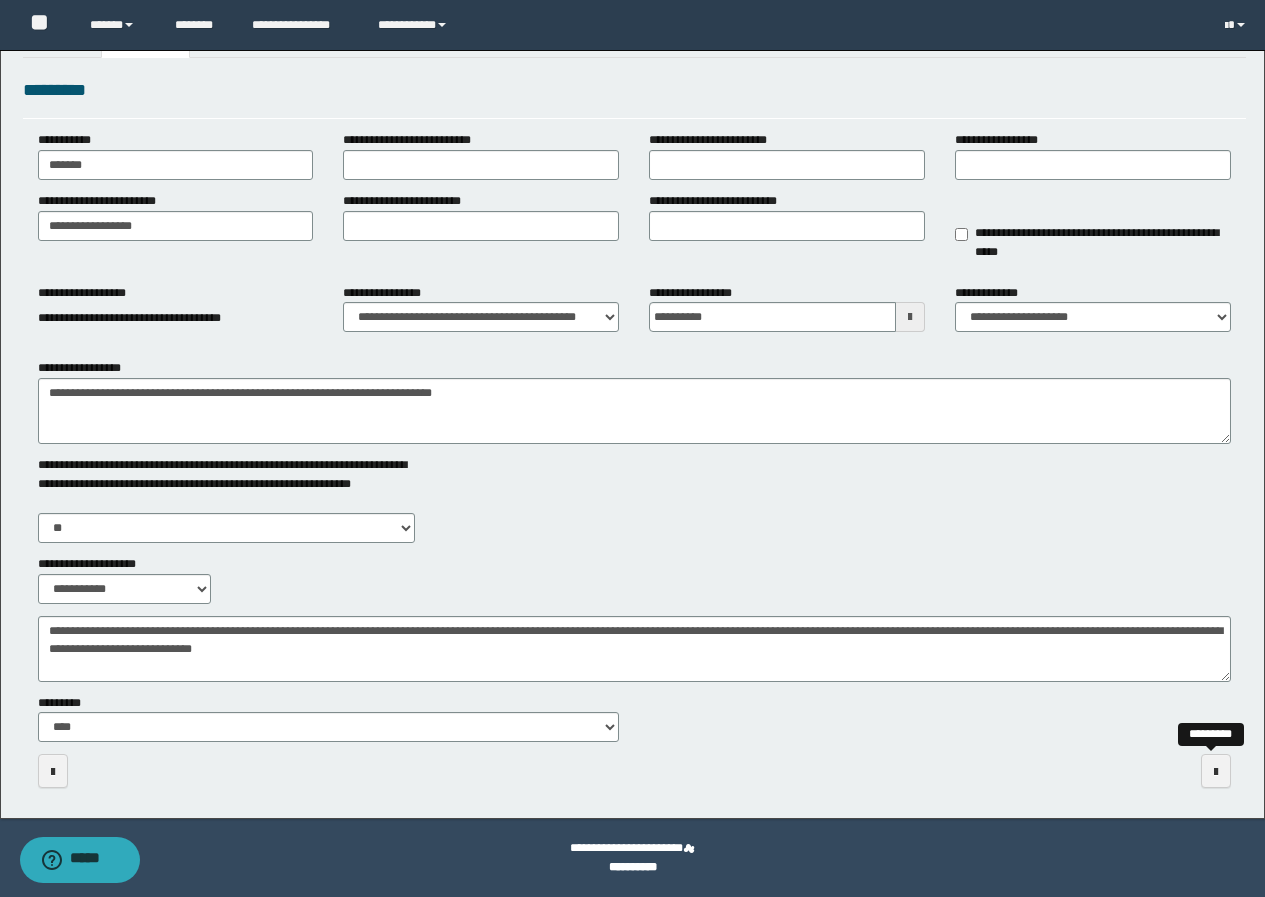 scroll, scrollTop: 0, scrollLeft: 0, axis: both 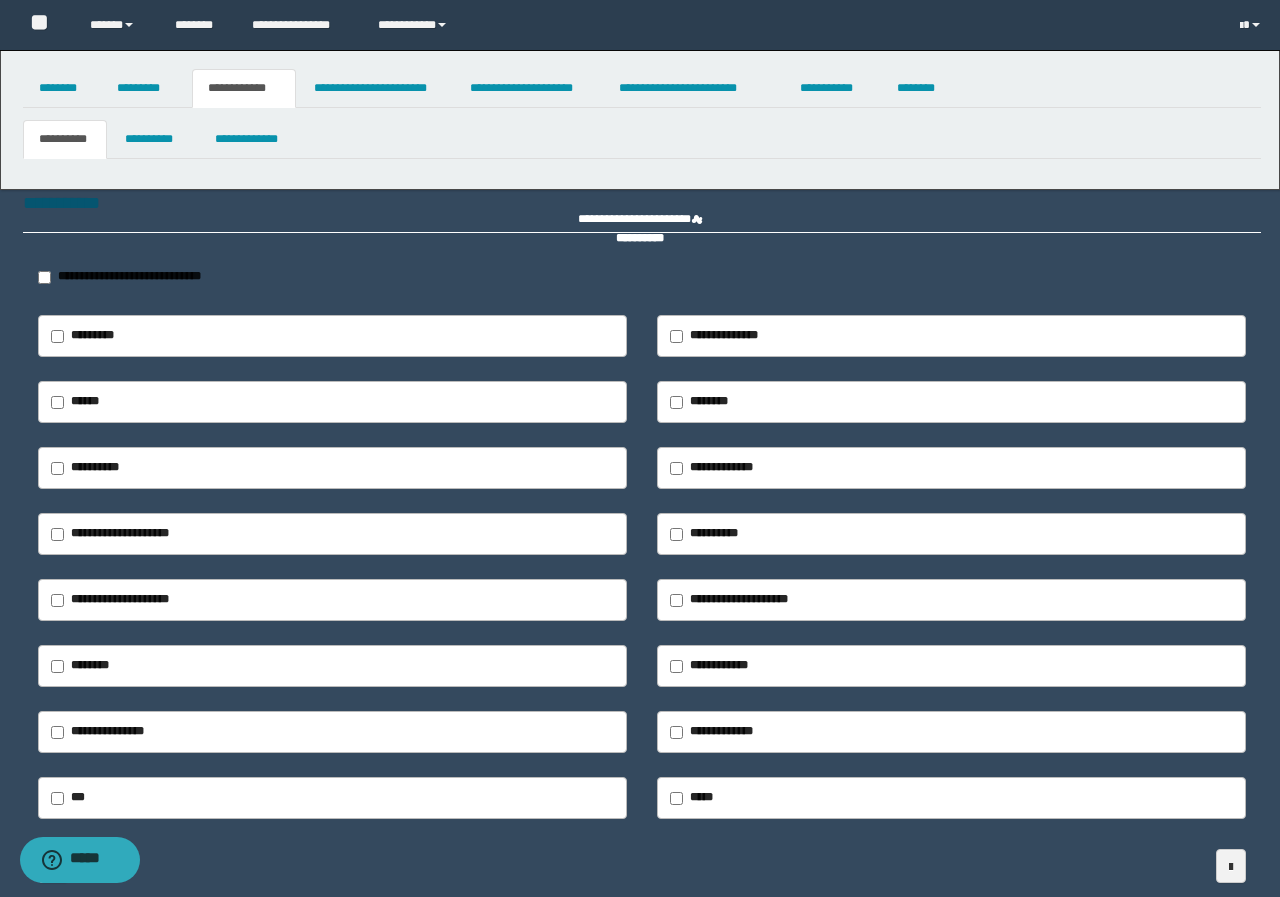 type on "**********" 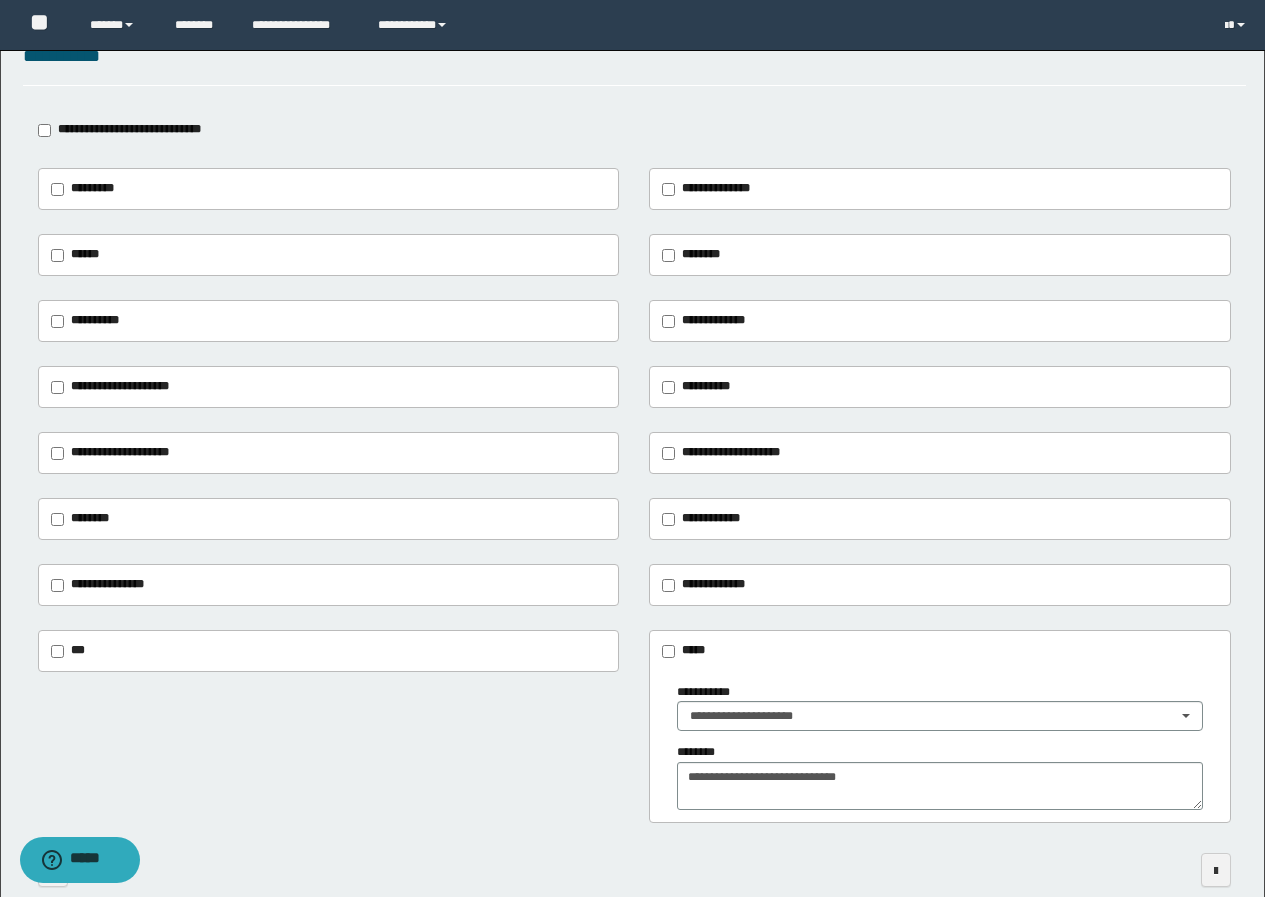 scroll, scrollTop: 0, scrollLeft: 0, axis: both 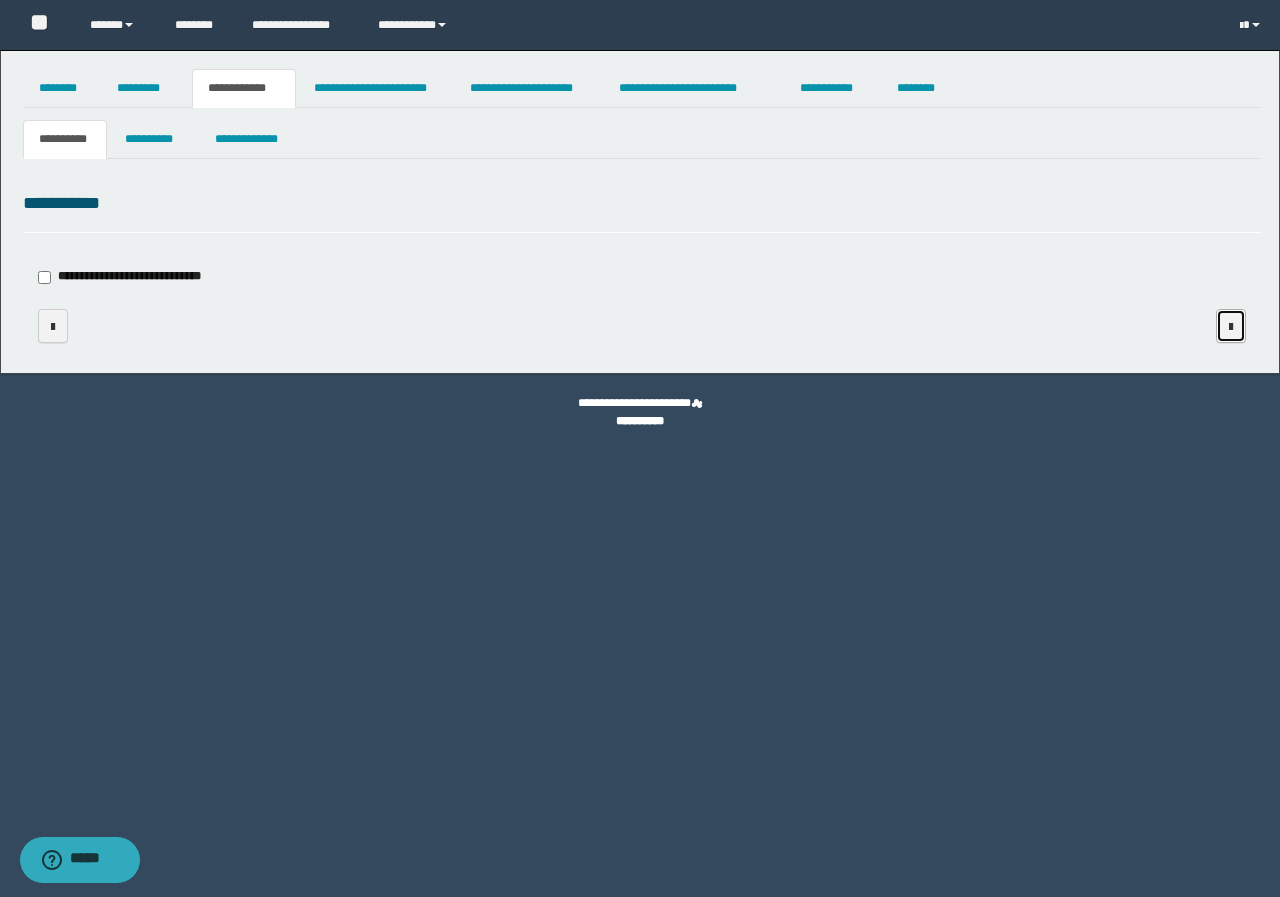 click at bounding box center [1231, 327] 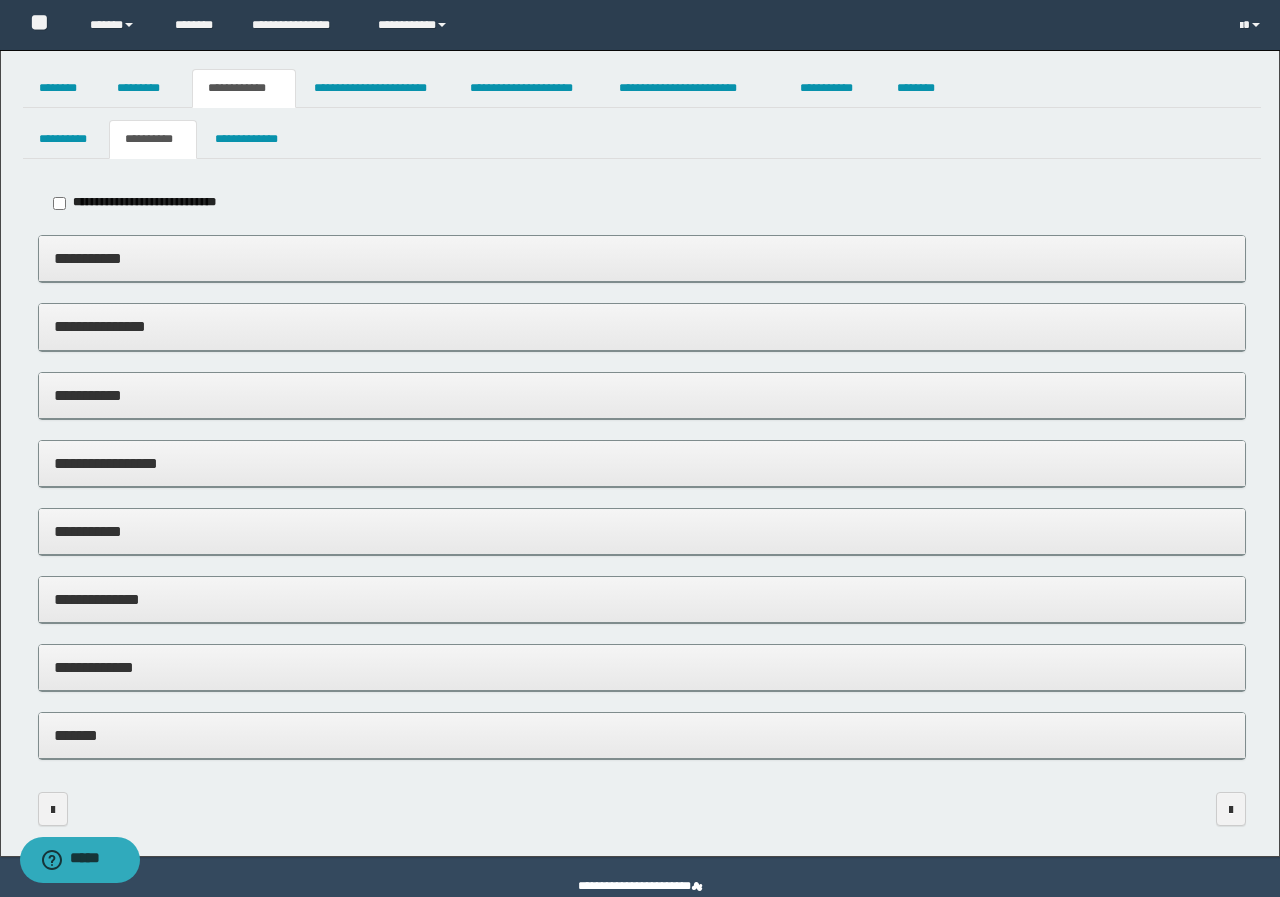 type on "*****" 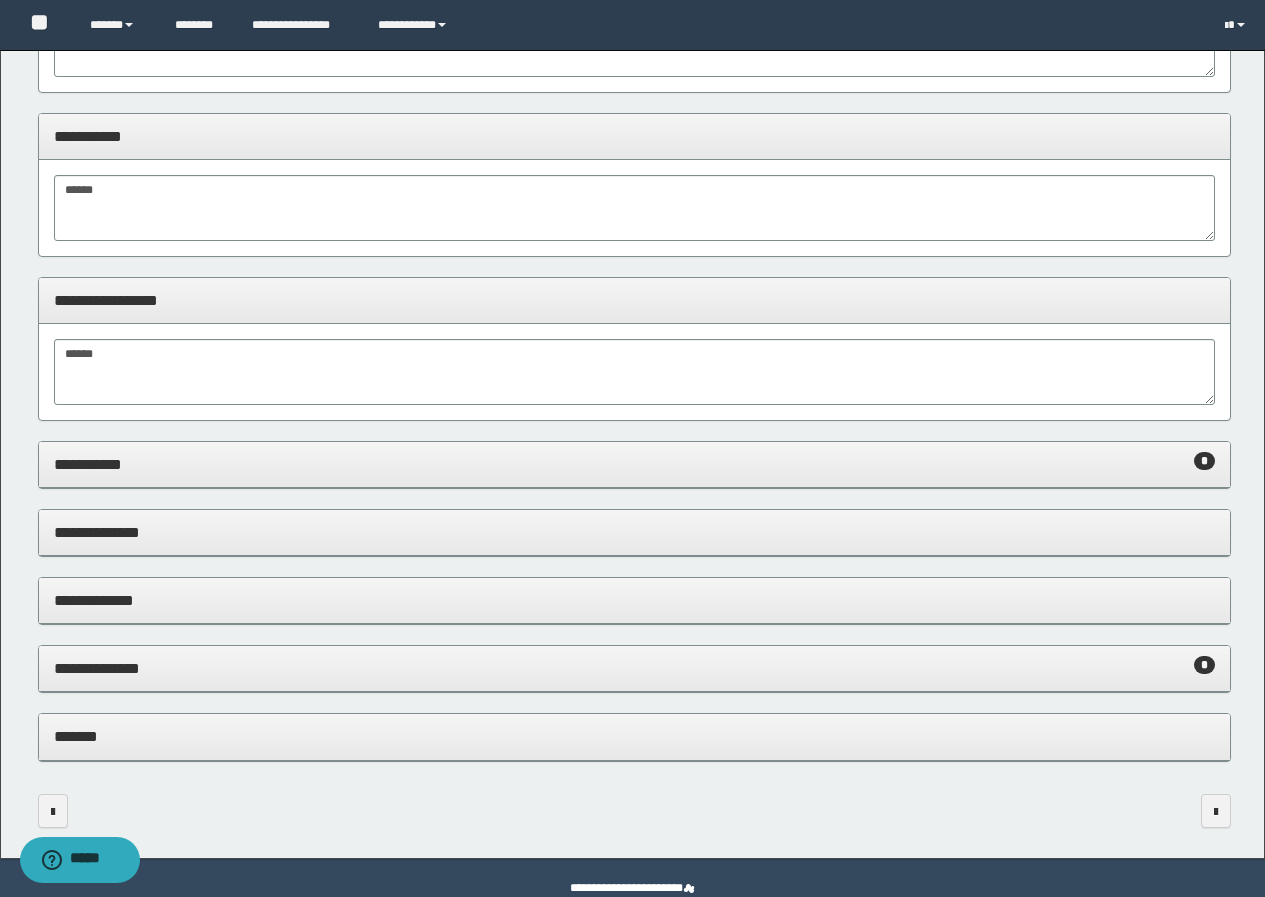 scroll, scrollTop: 394, scrollLeft: 0, axis: vertical 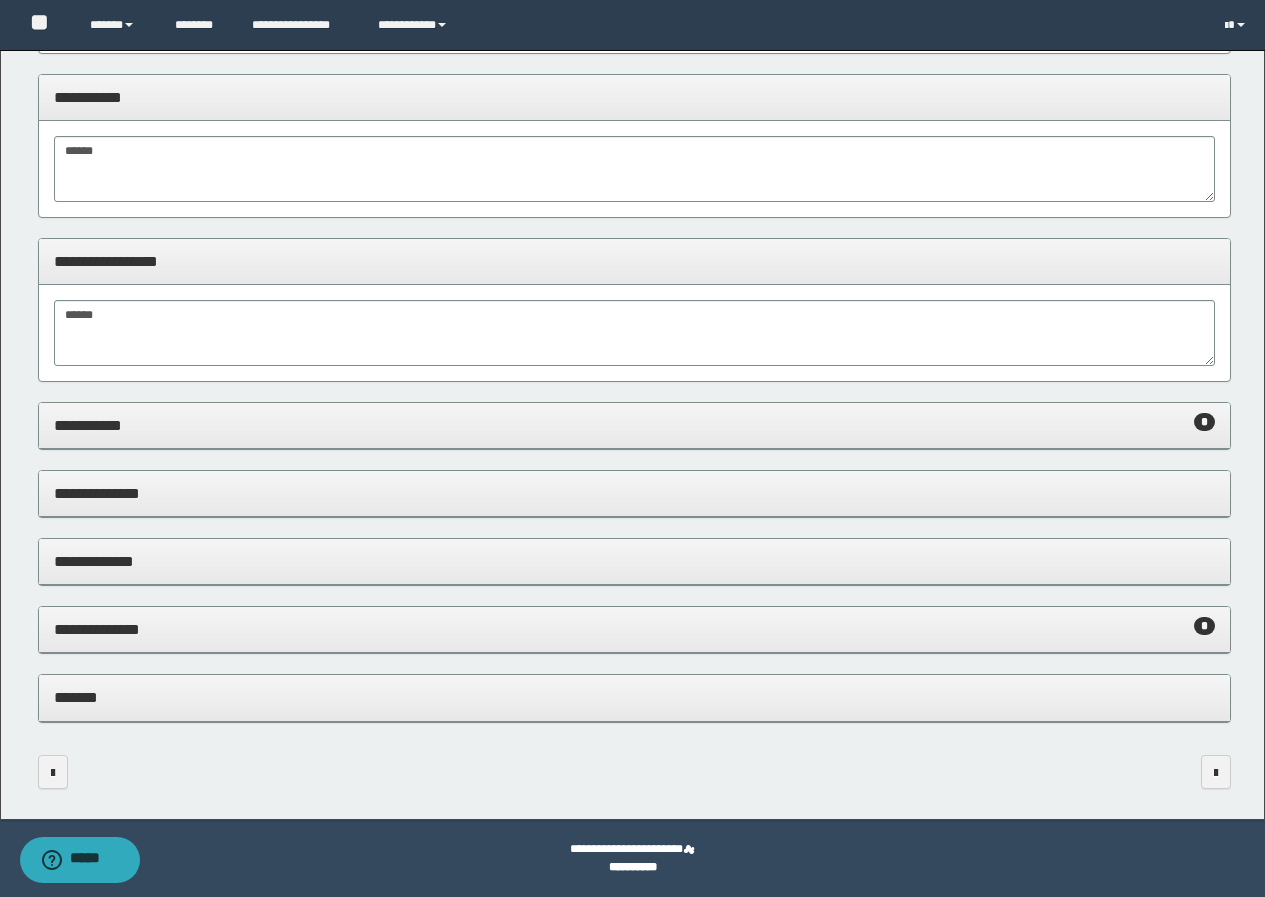 click on "**********" at bounding box center (634, 425) 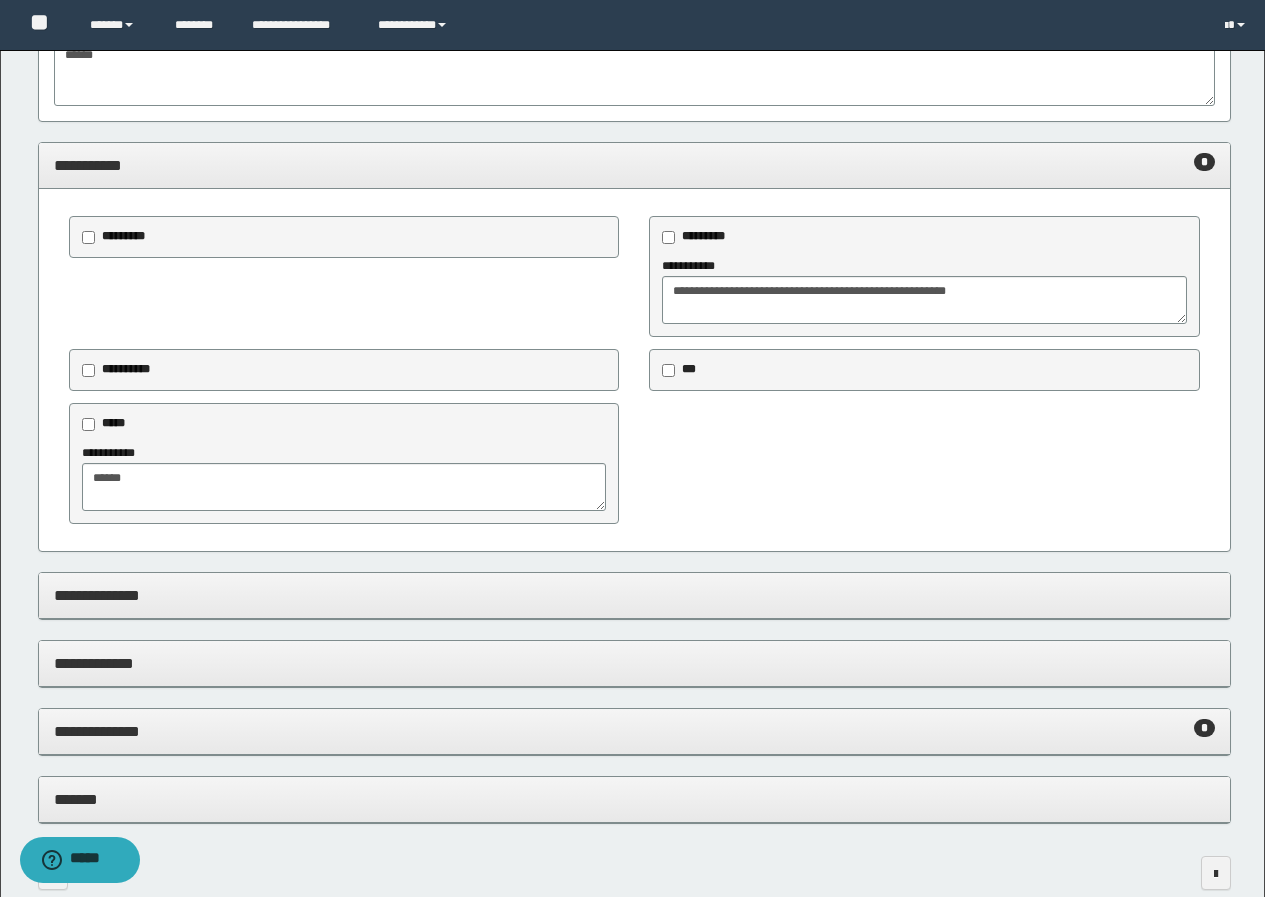 scroll, scrollTop: 756, scrollLeft: 0, axis: vertical 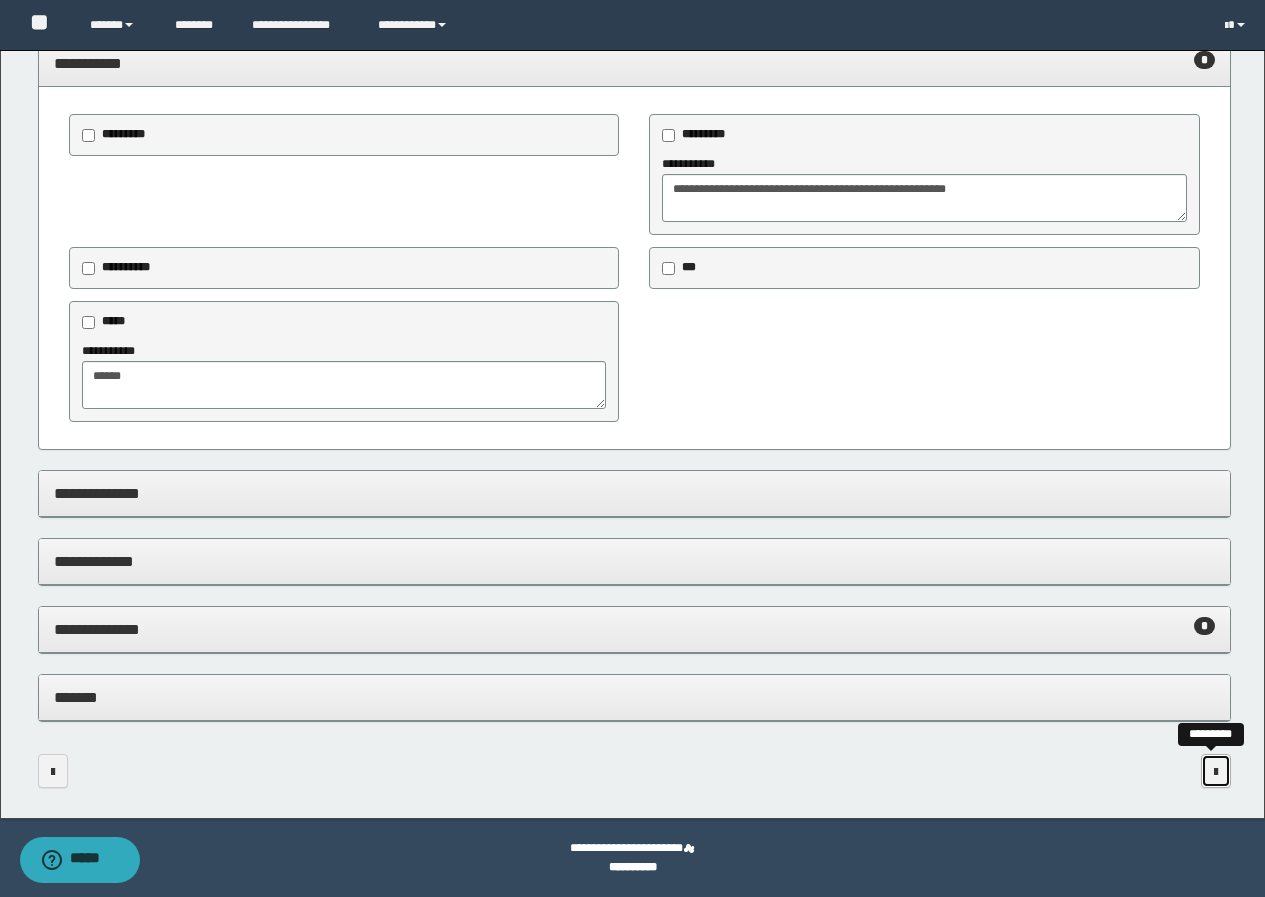 click at bounding box center (1216, 772) 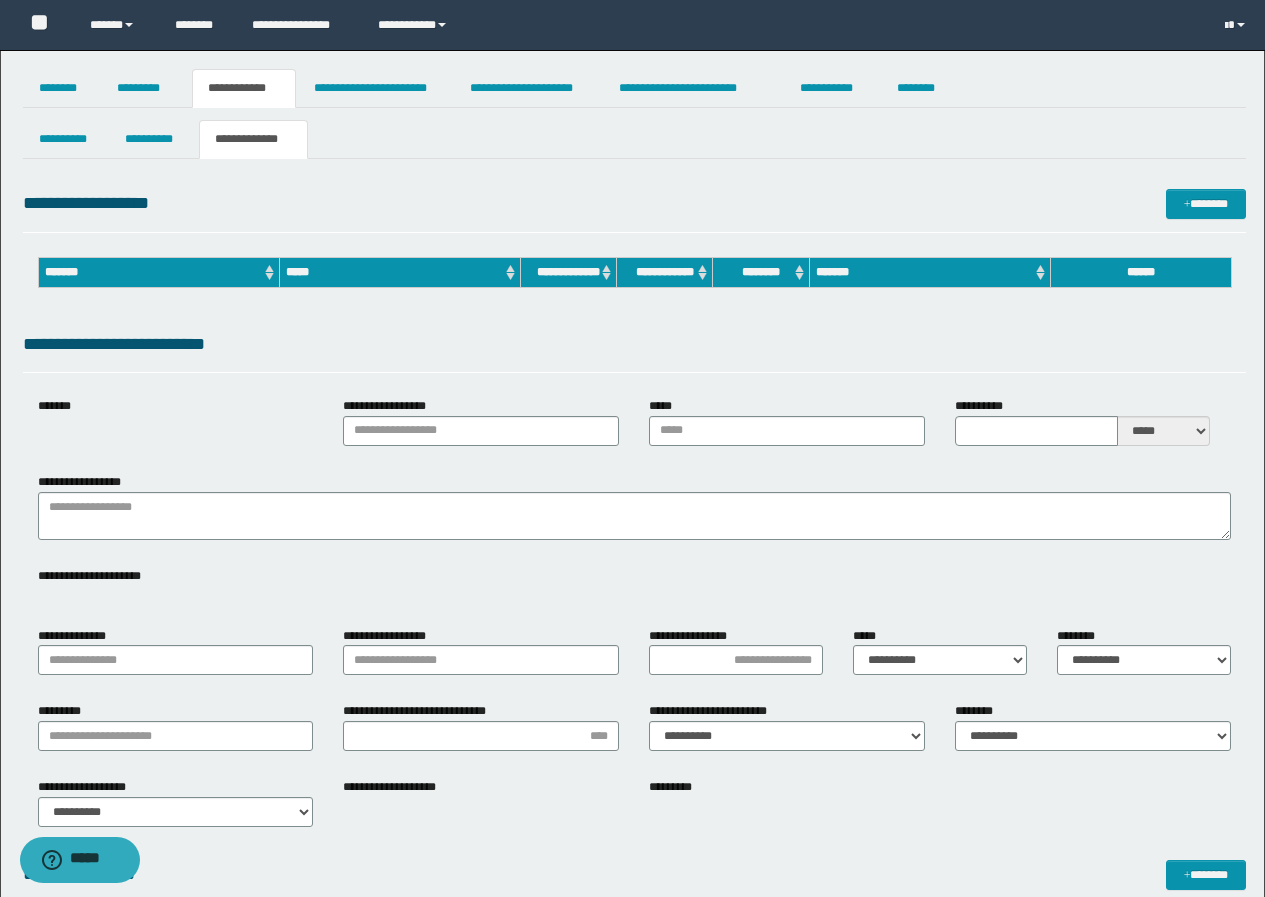 type on "**********" 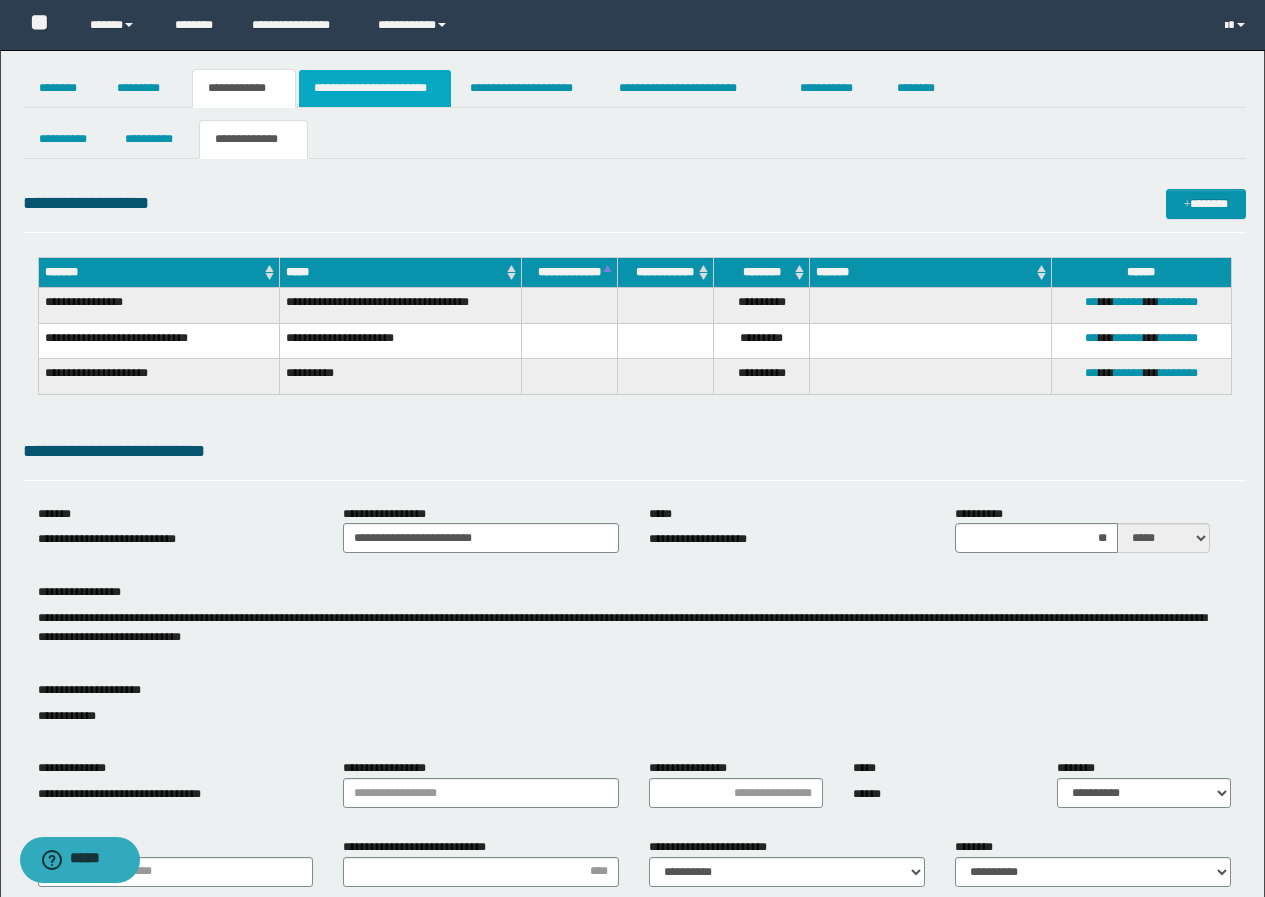click on "**********" at bounding box center (375, 88) 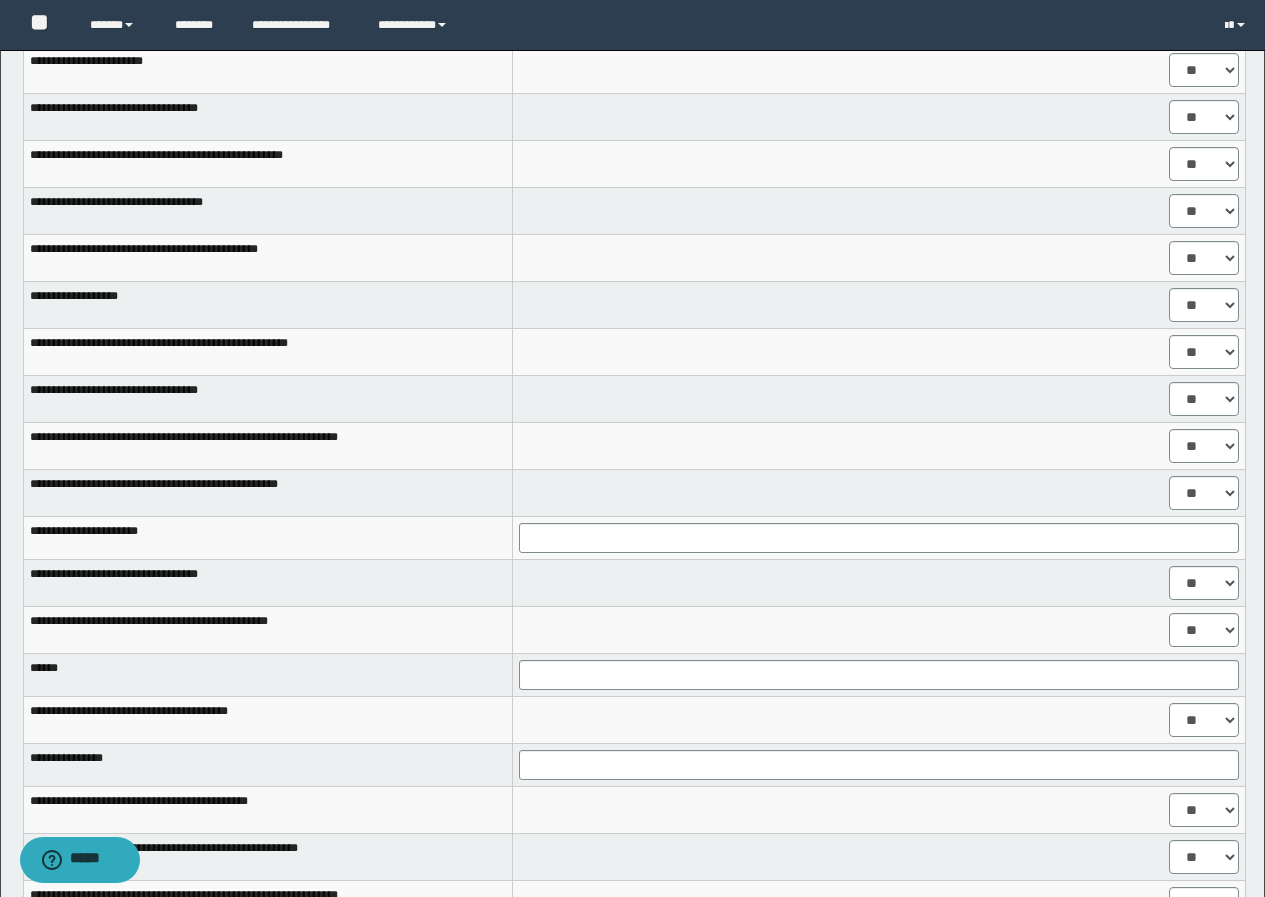 scroll, scrollTop: 700, scrollLeft: 0, axis: vertical 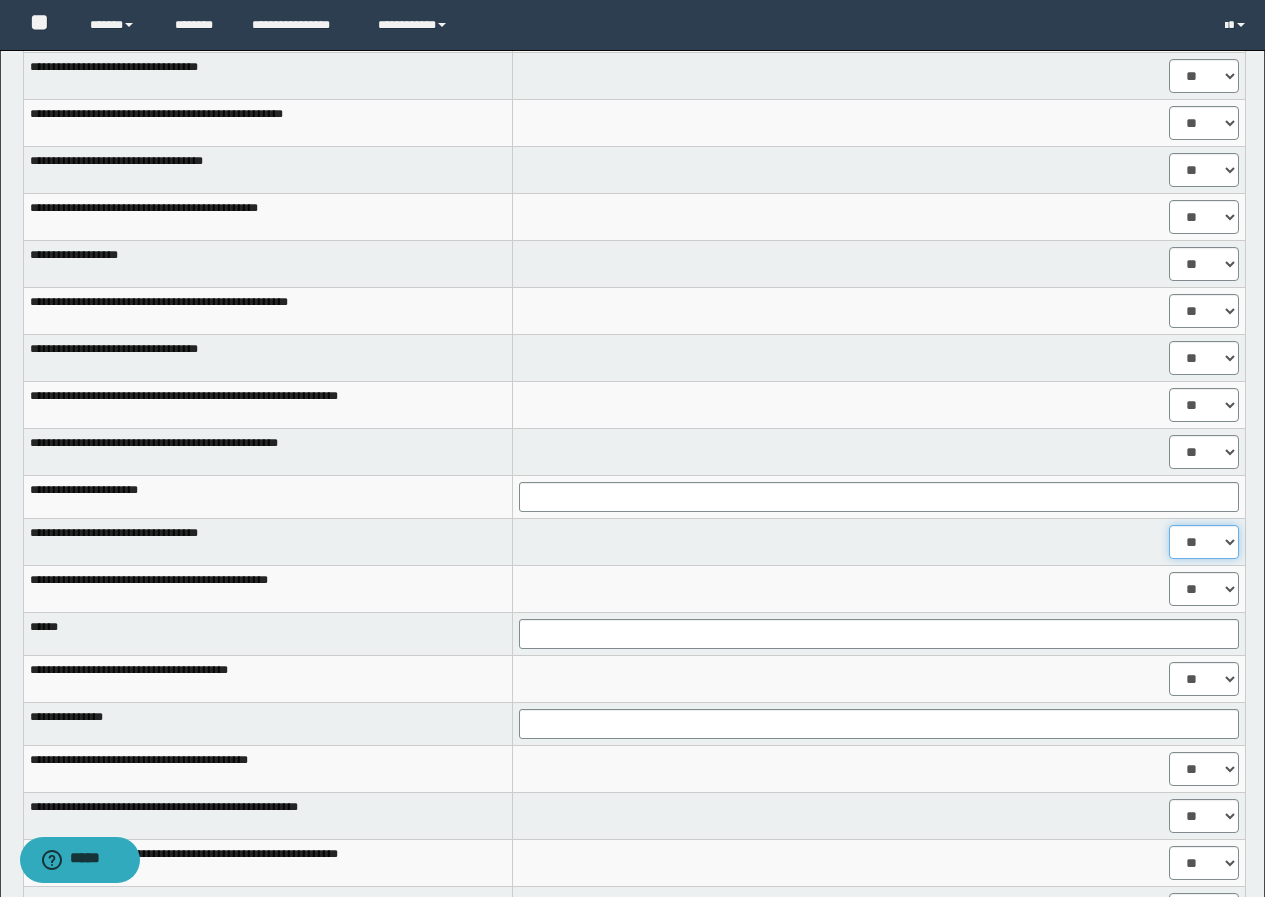 click on "**
**" at bounding box center [1204, 542] 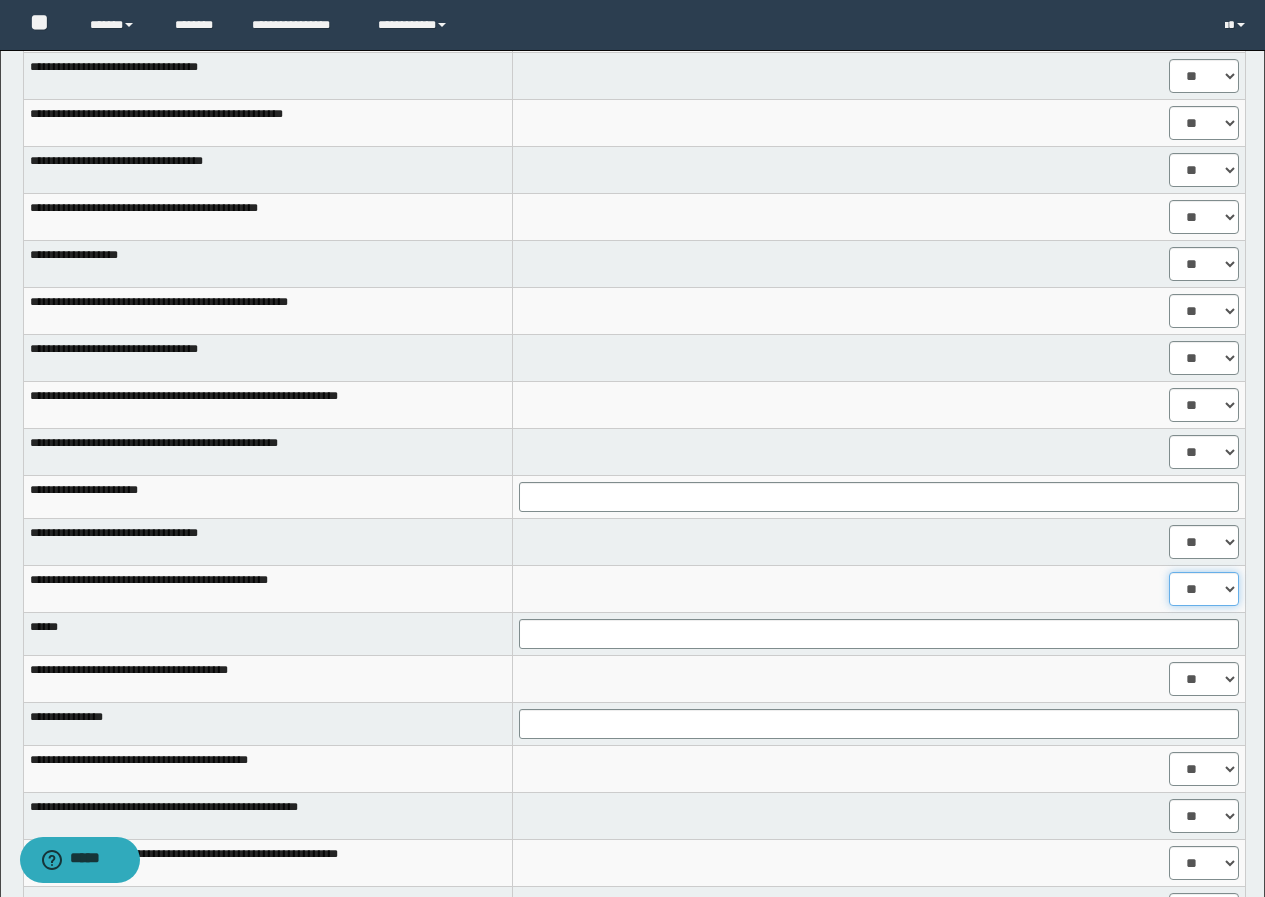 click on "**
**" at bounding box center (1204, 589) 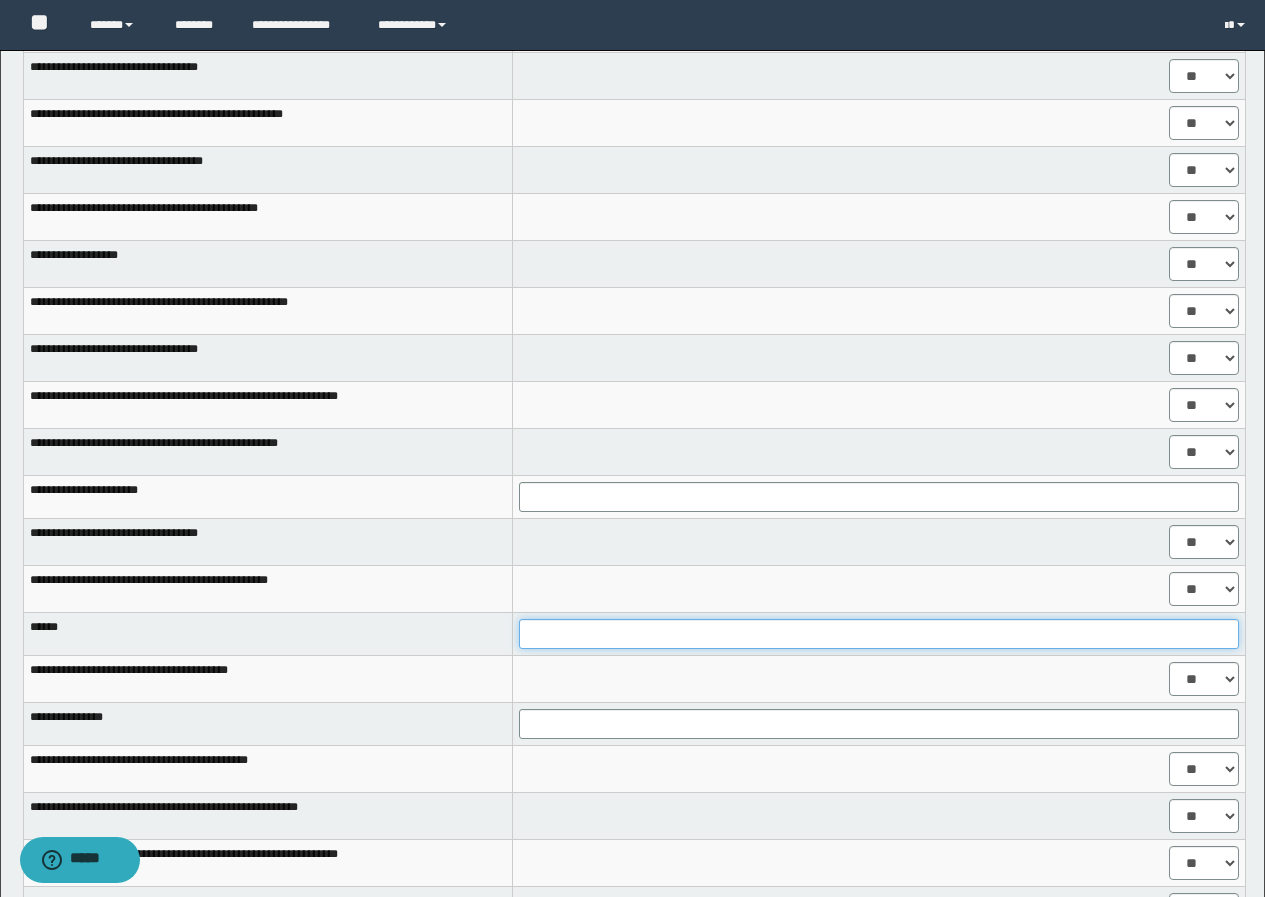 click at bounding box center [879, 634] 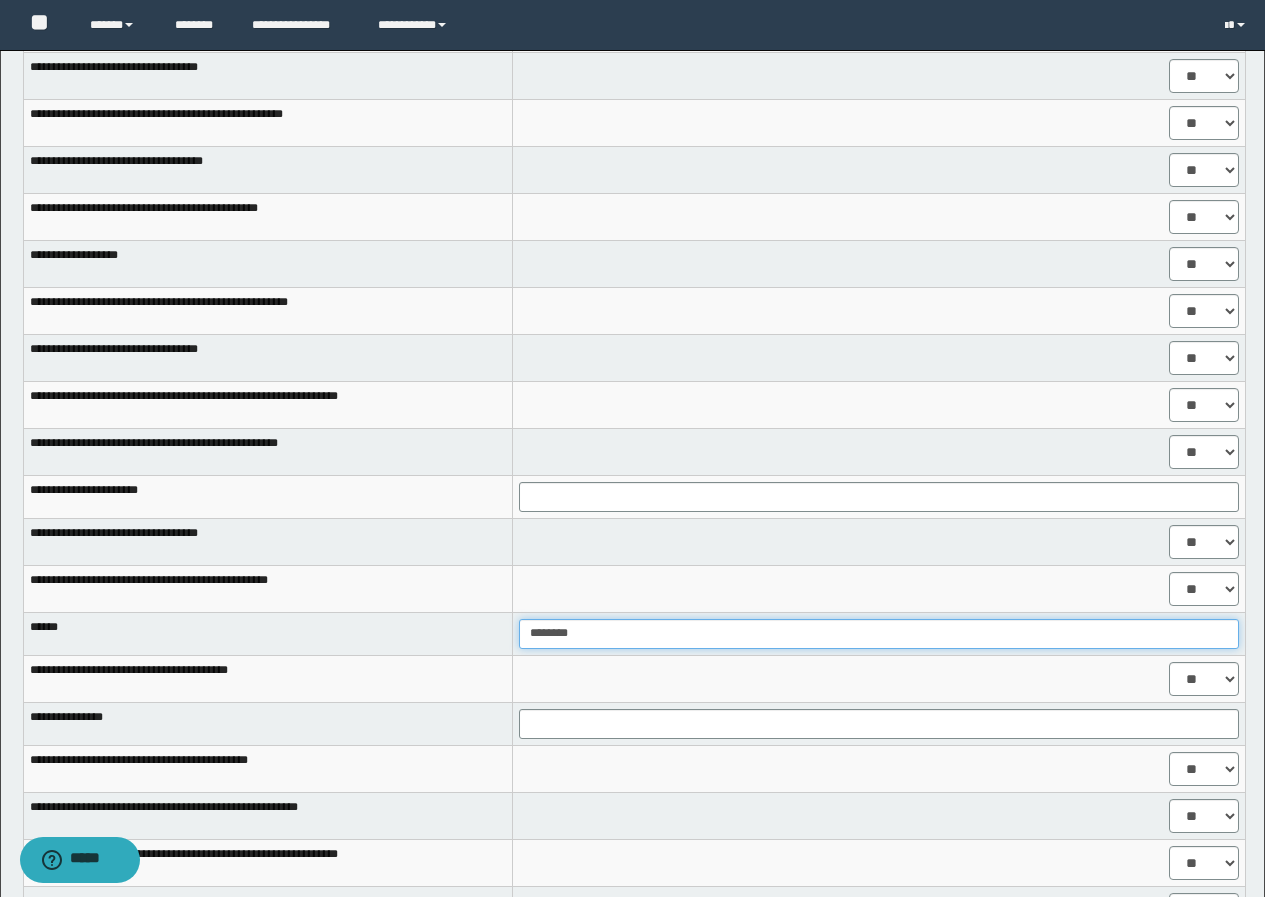 type on "********" 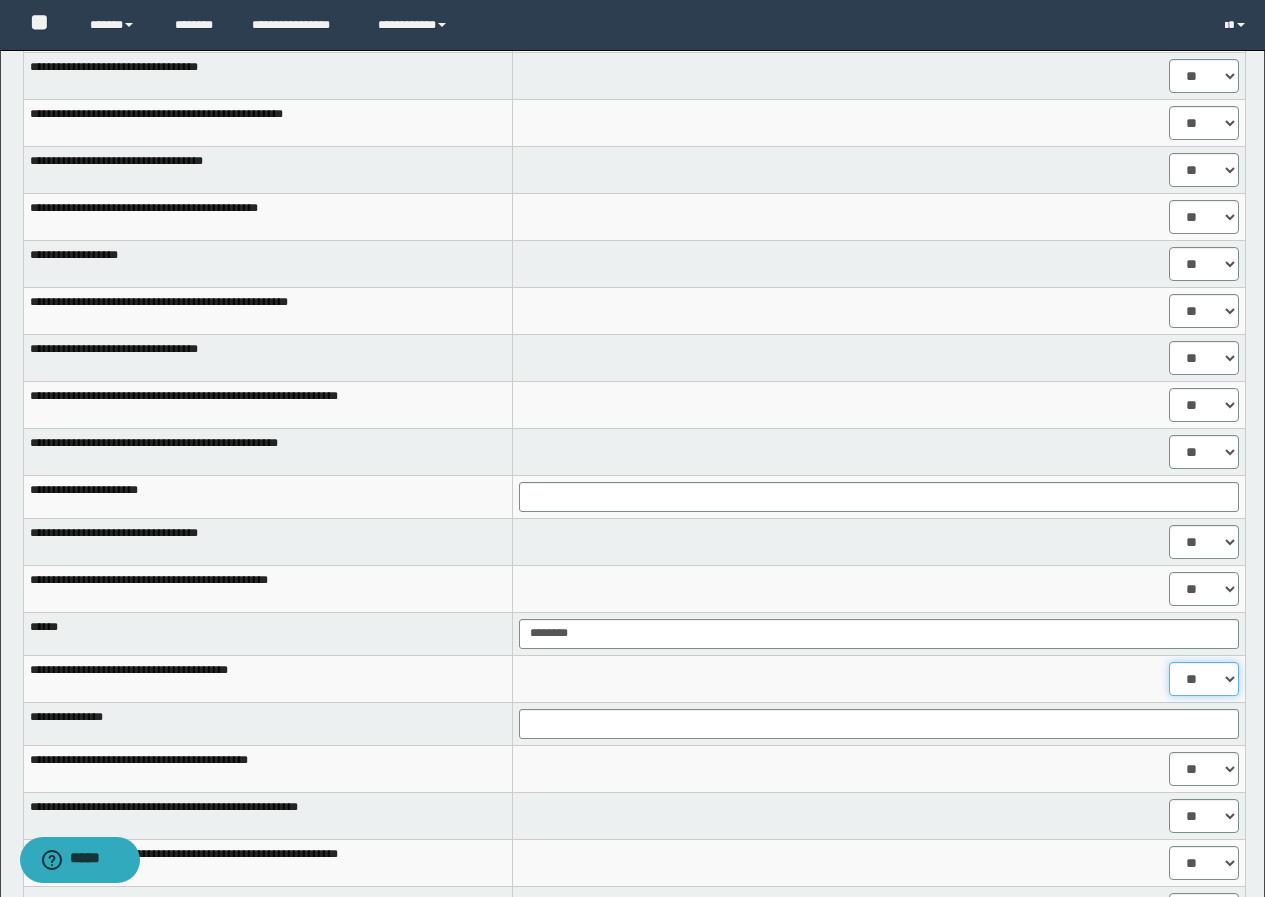 click on "**
**" at bounding box center (1204, 679) 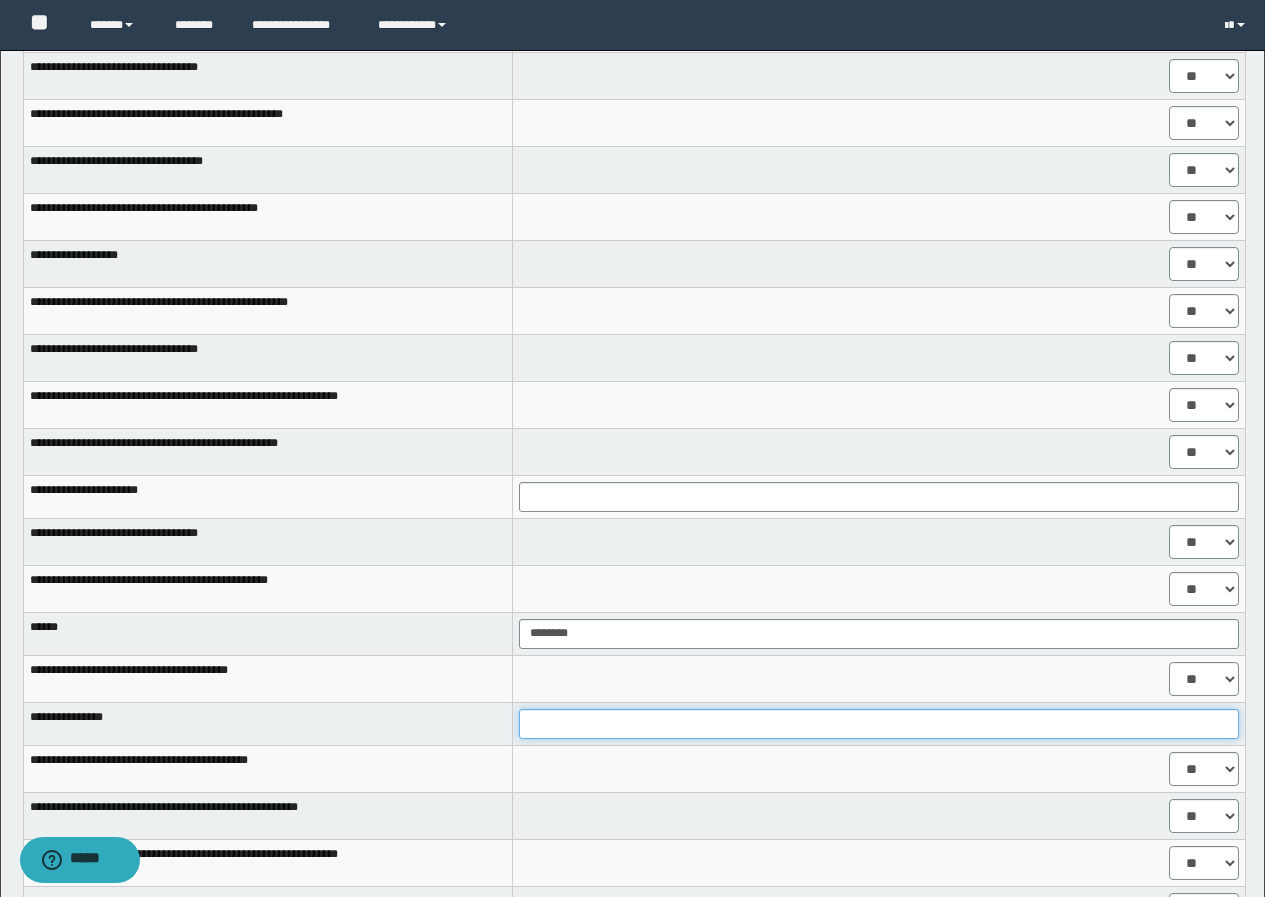 click at bounding box center [879, 724] 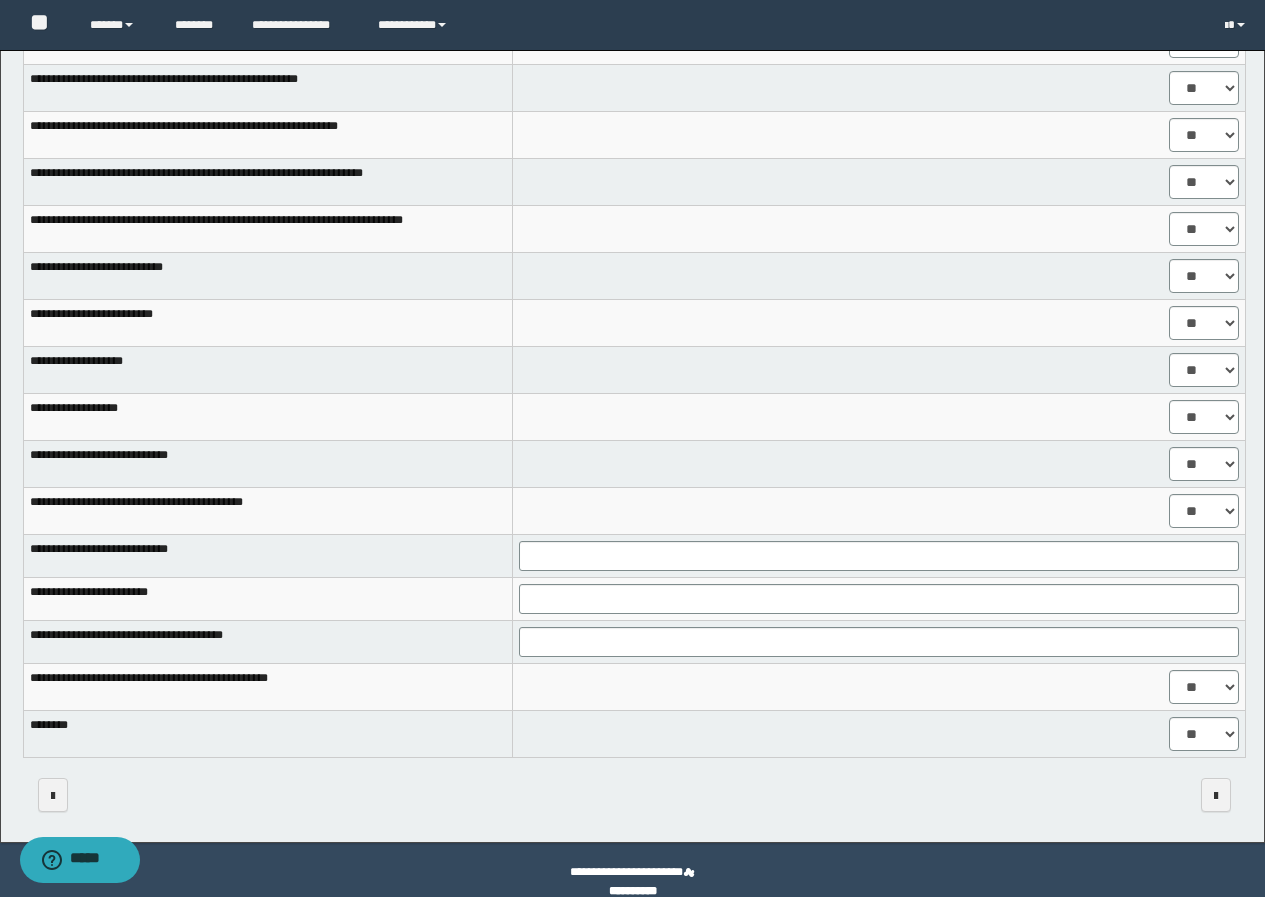 scroll, scrollTop: 1452, scrollLeft: 0, axis: vertical 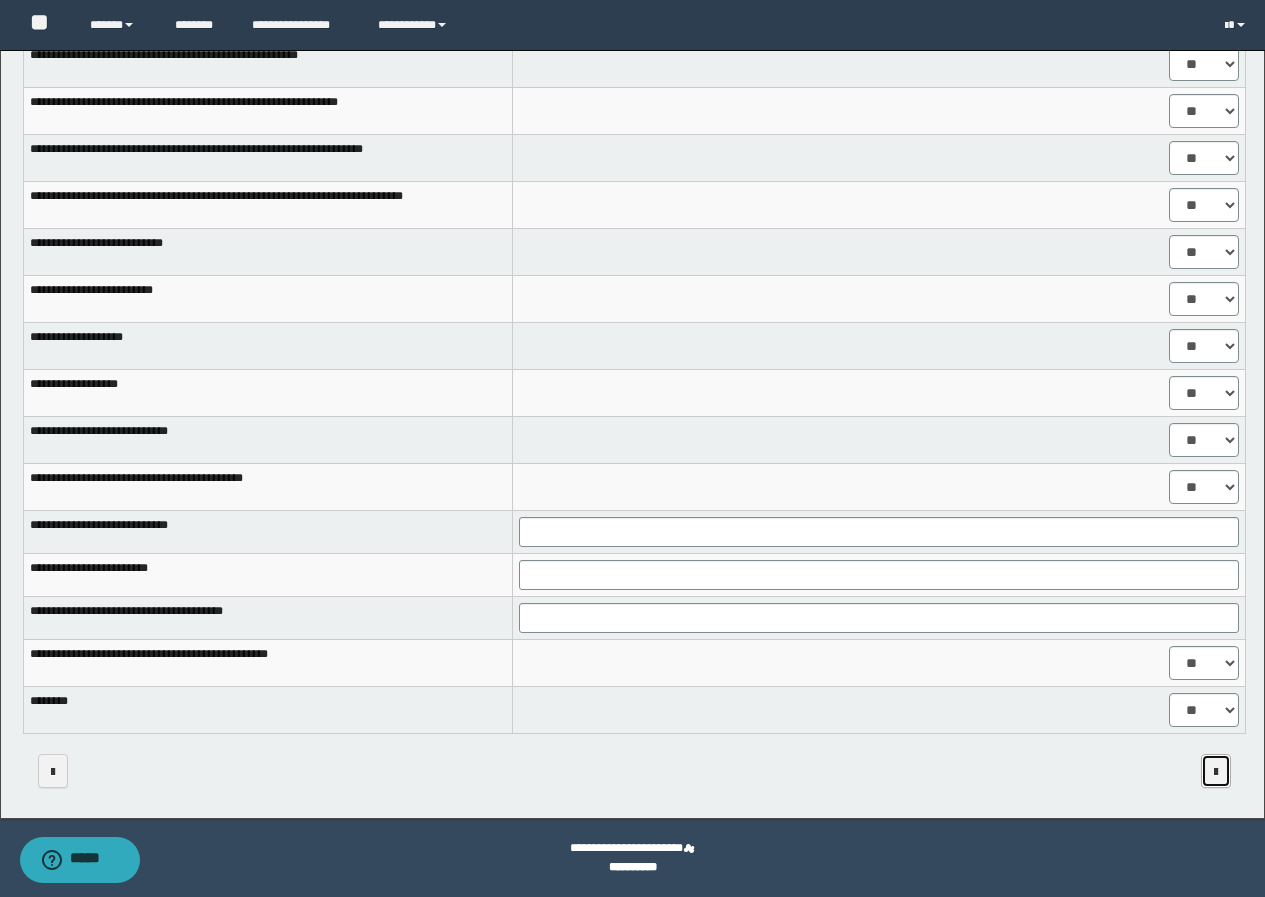 click at bounding box center (1216, 771) 